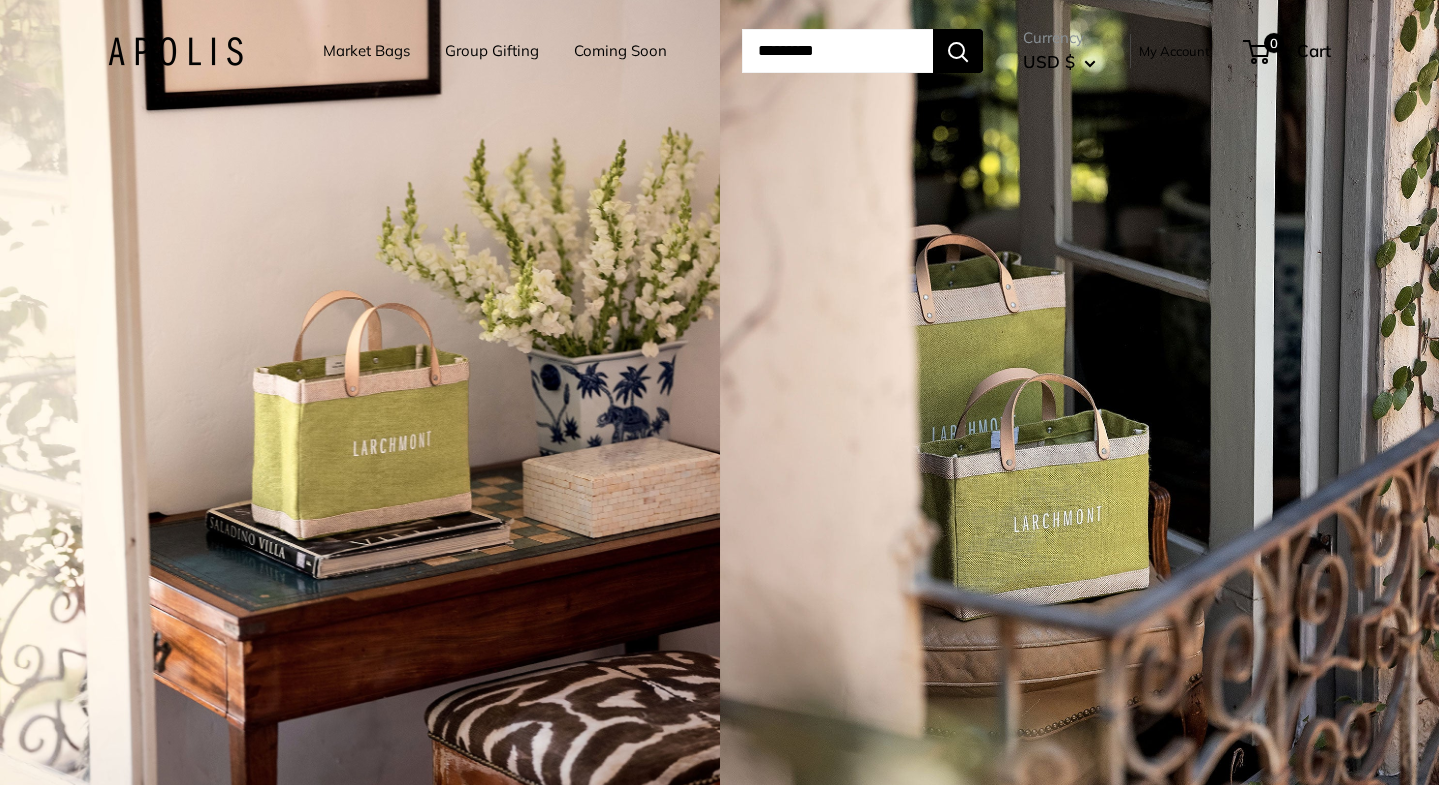 scroll, scrollTop: 0, scrollLeft: 0, axis: both 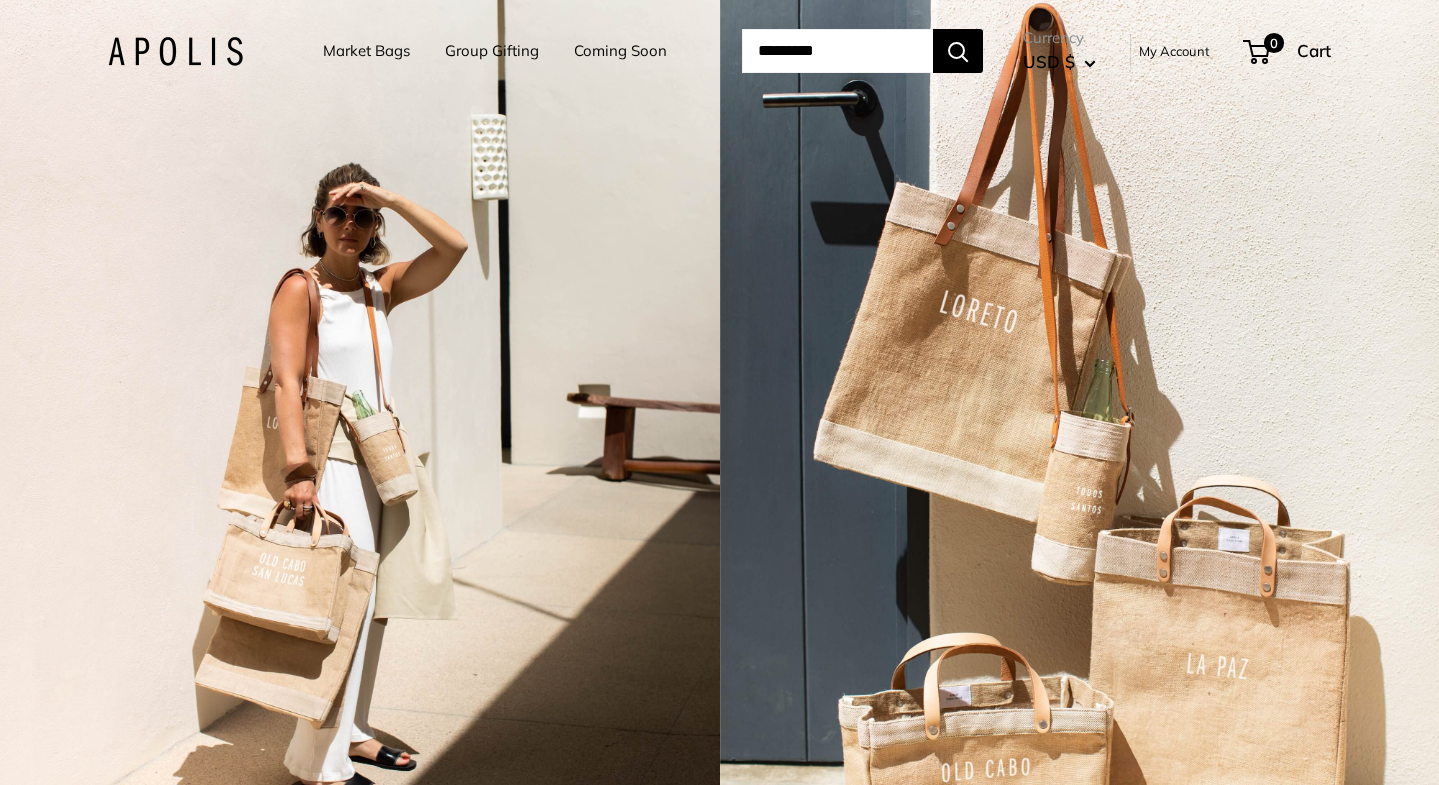 click on "My Account" at bounding box center [1174, 51] 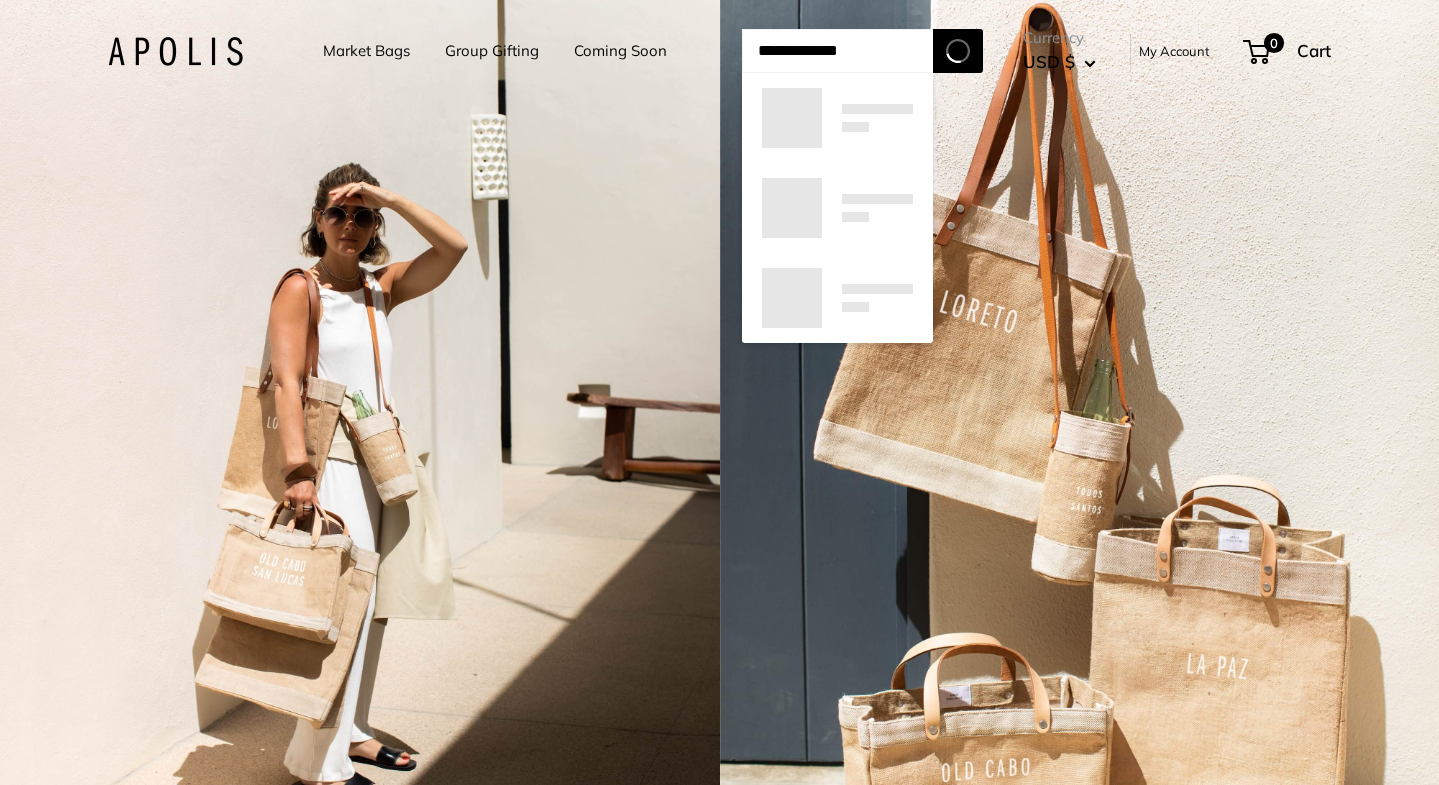 type on "**********" 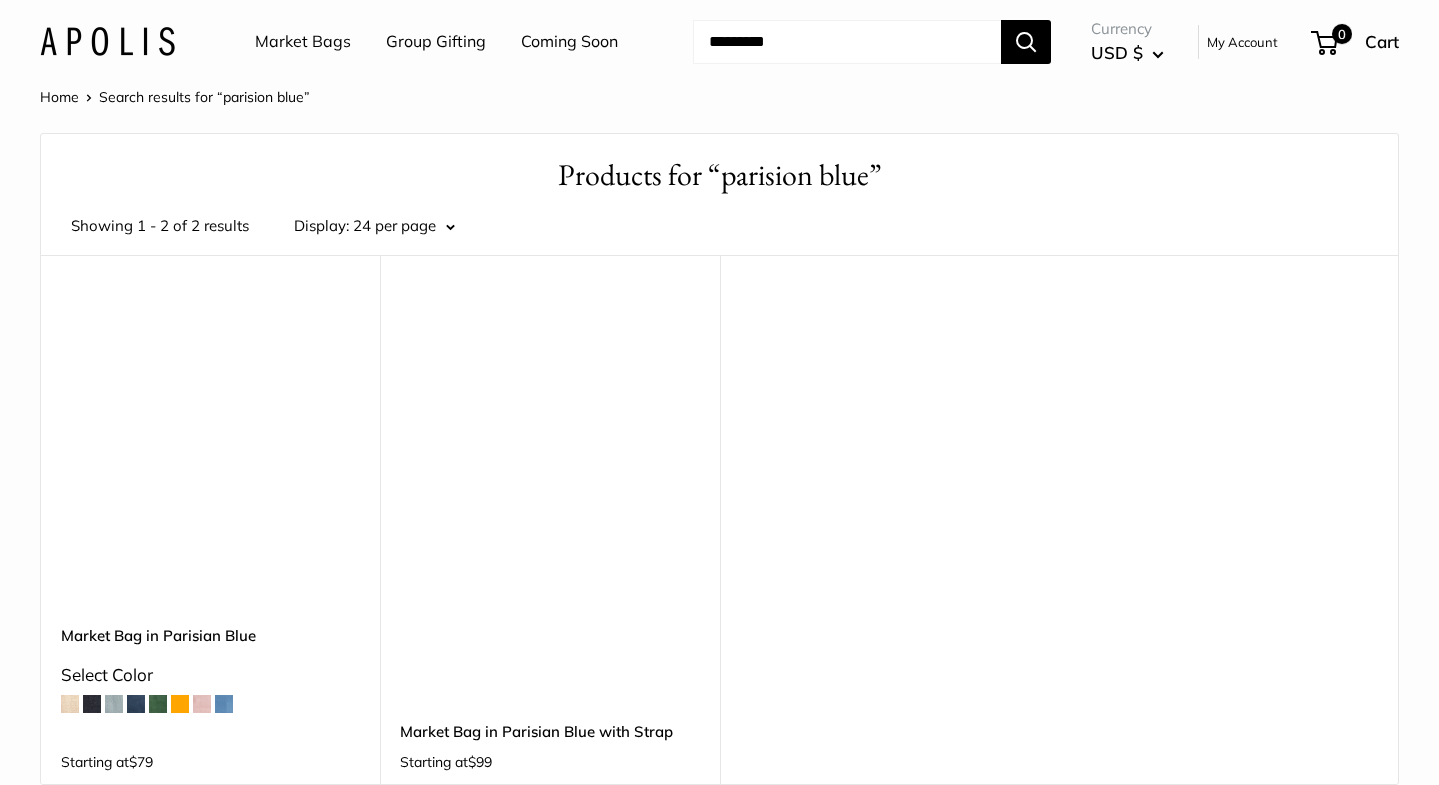 scroll, scrollTop: 0, scrollLeft: 0, axis: both 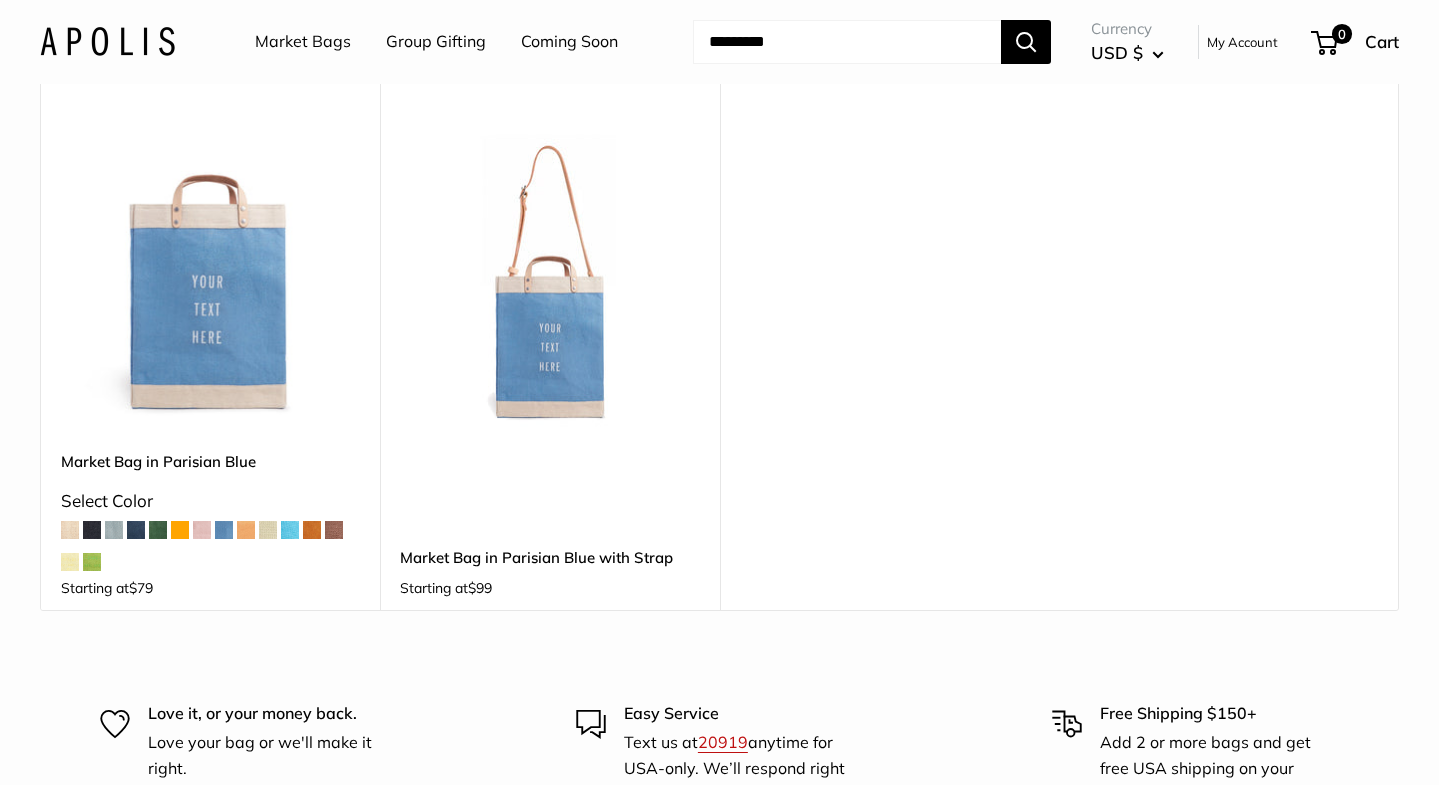 click at bounding box center (0, 0) 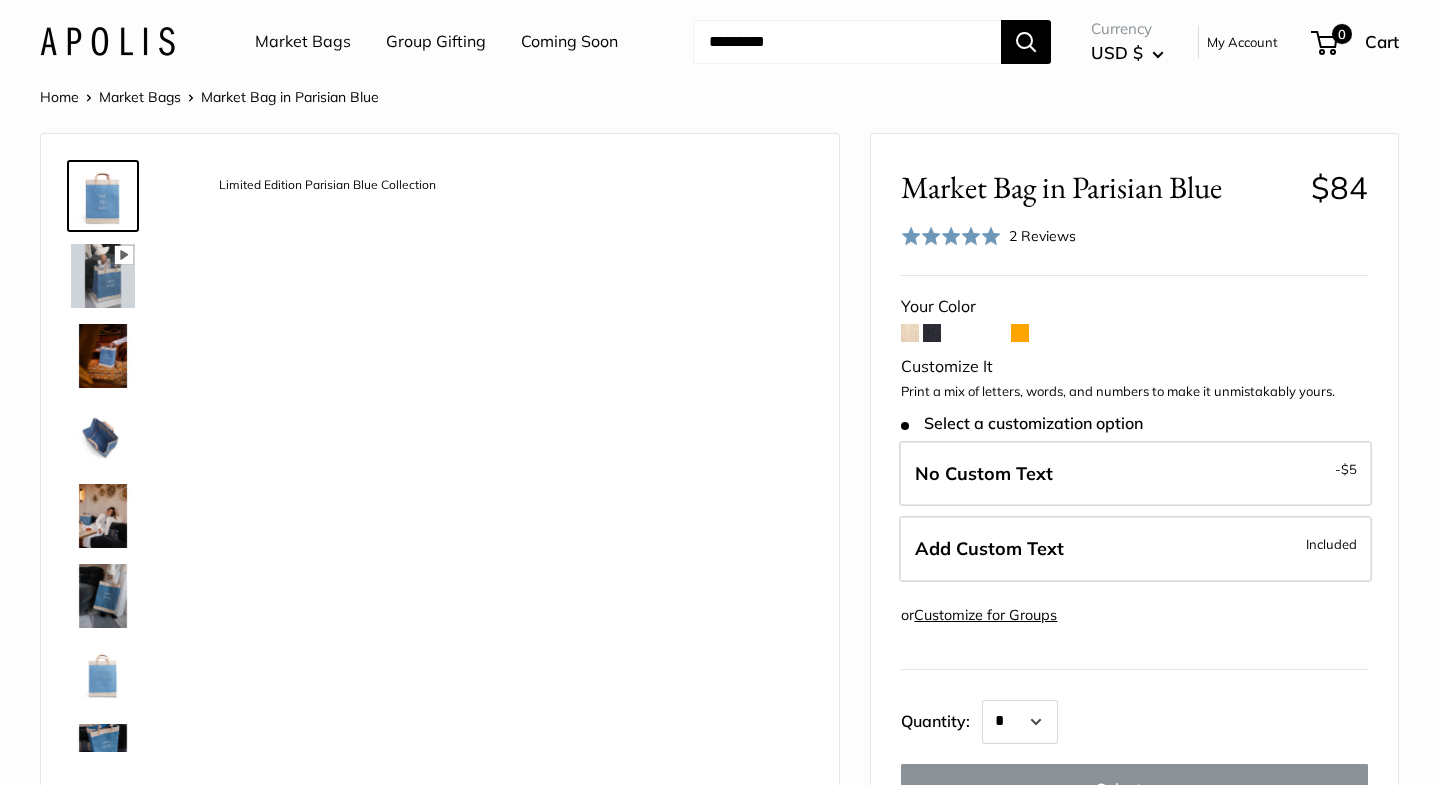 scroll, scrollTop: 0, scrollLeft: 0, axis: both 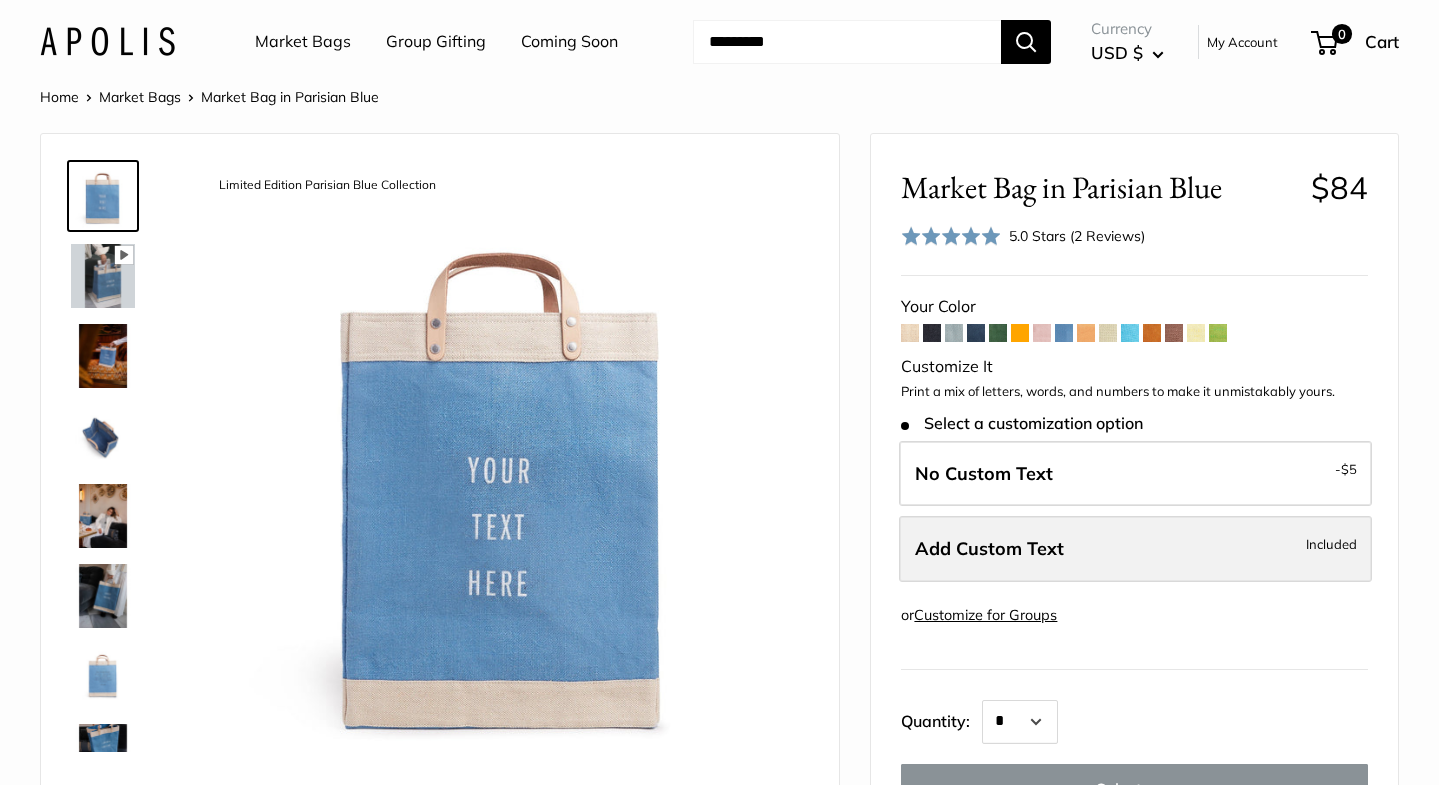 click on "Add Custom Text" at bounding box center (989, 548) 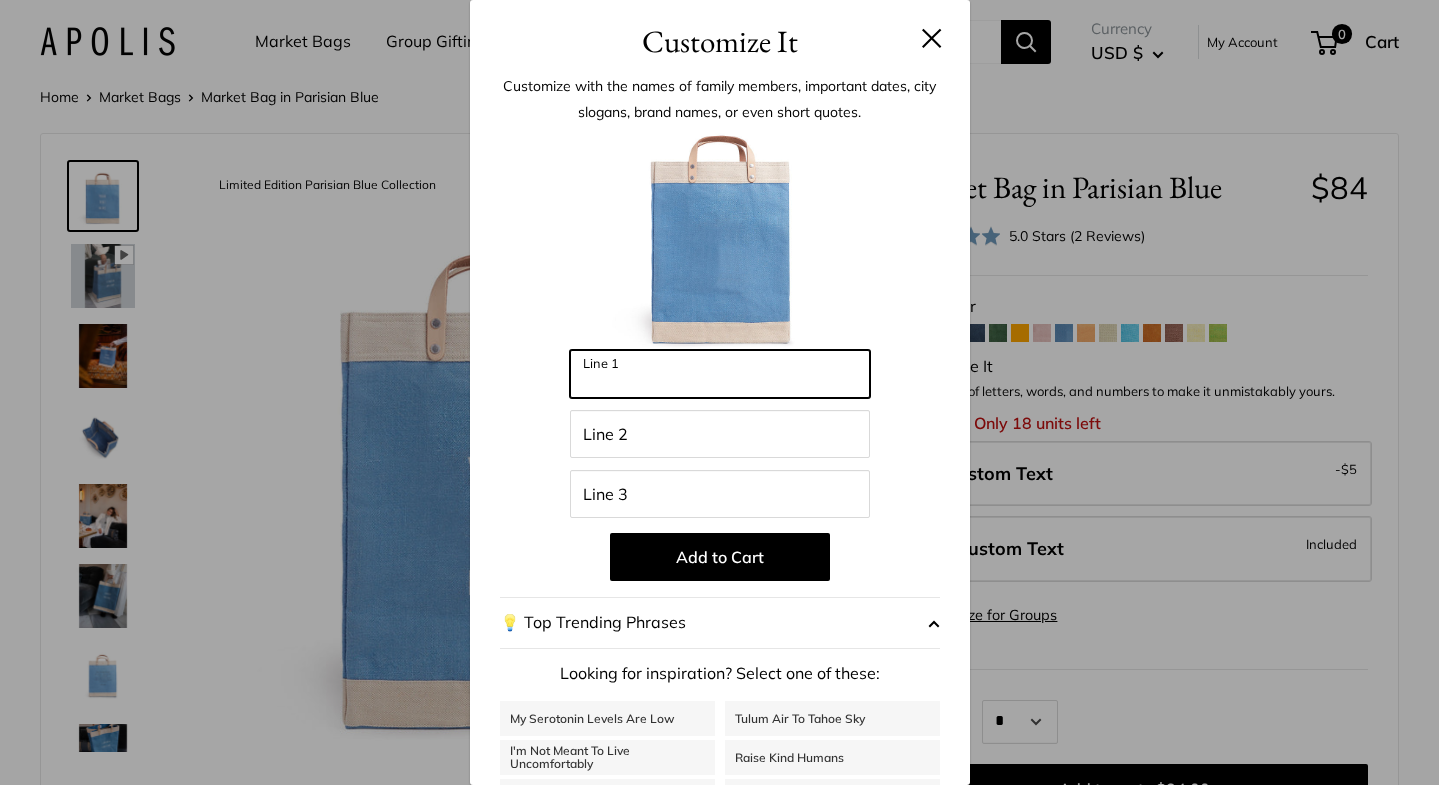 click on "Line 1" at bounding box center [720, 374] 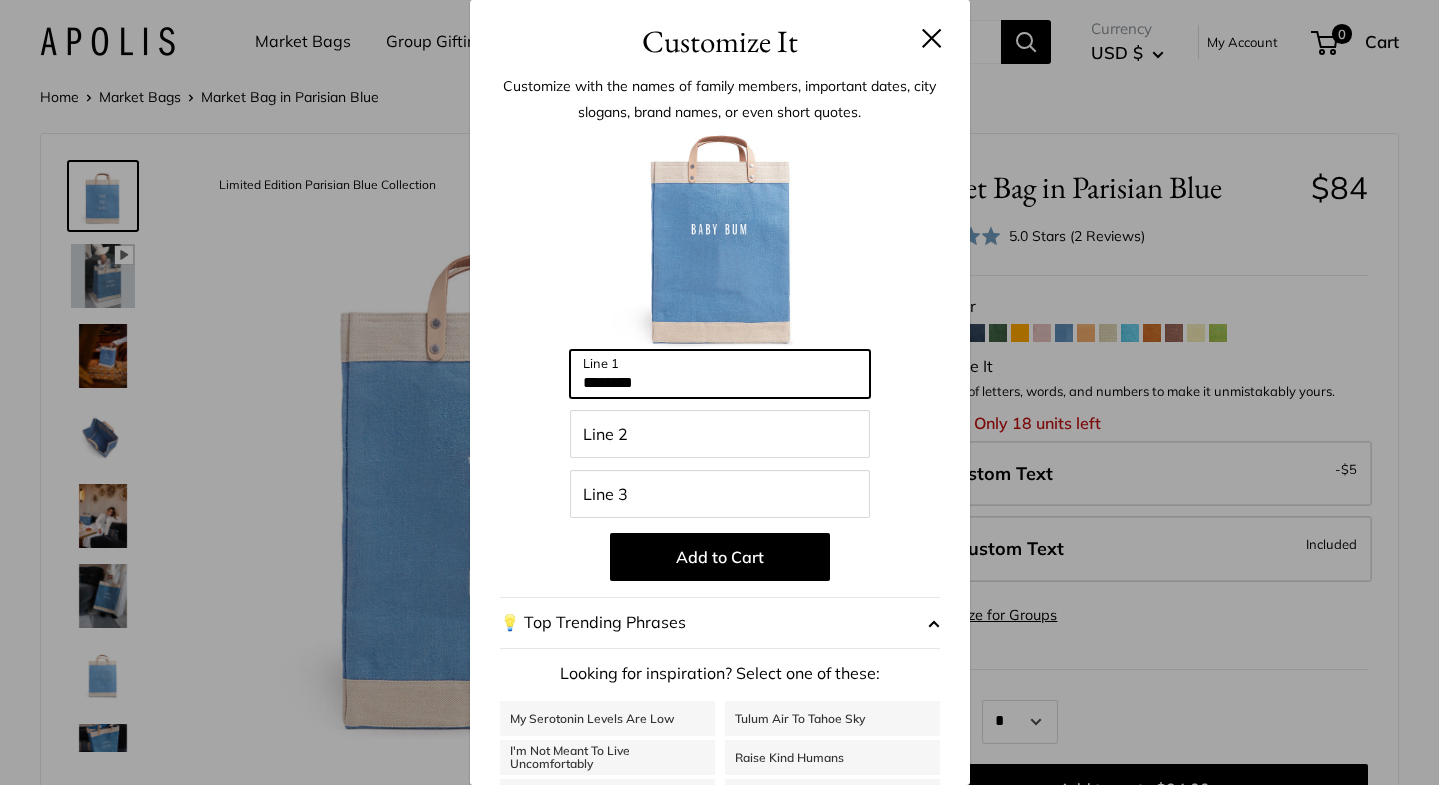 type on "********" 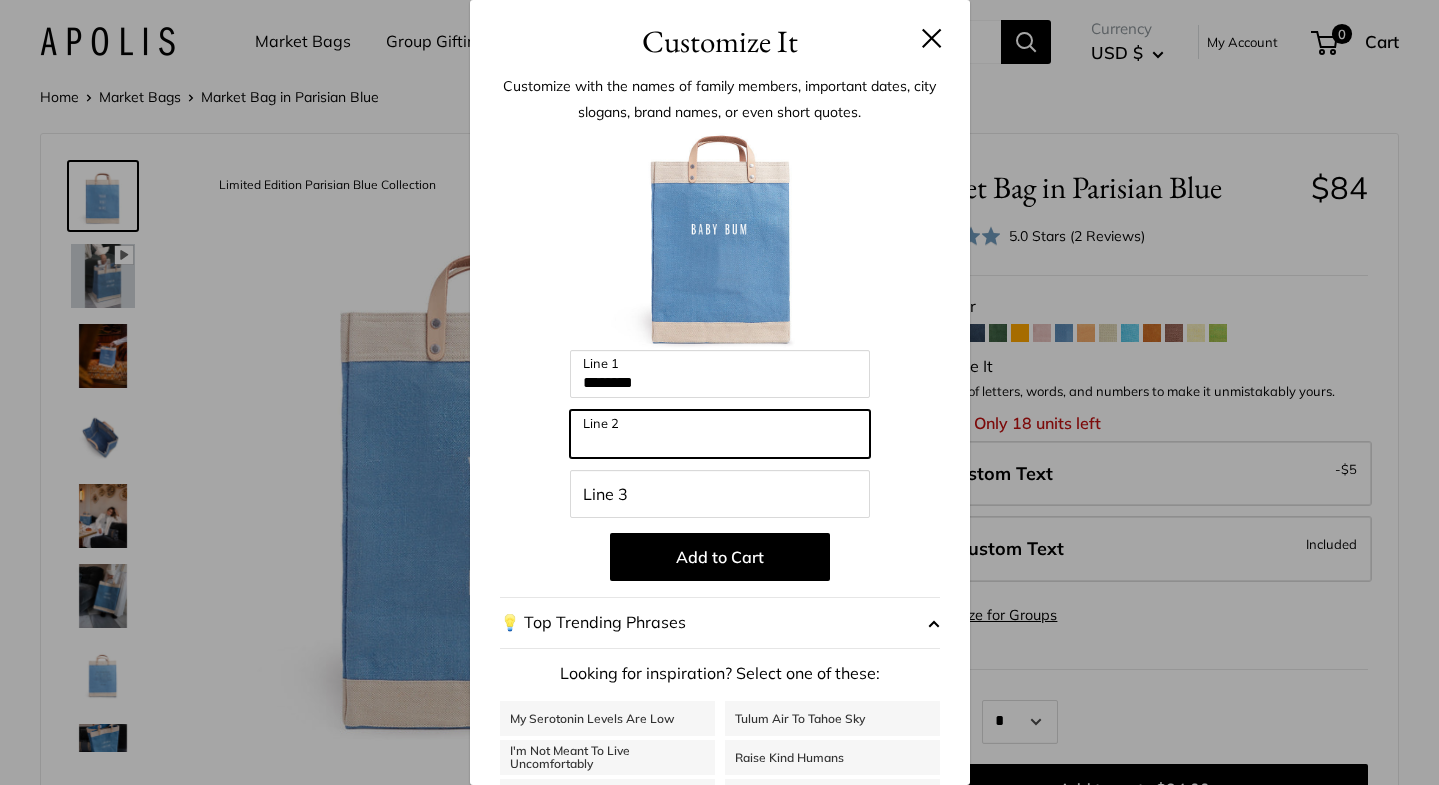 click on "Line 2" at bounding box center (720, 434) 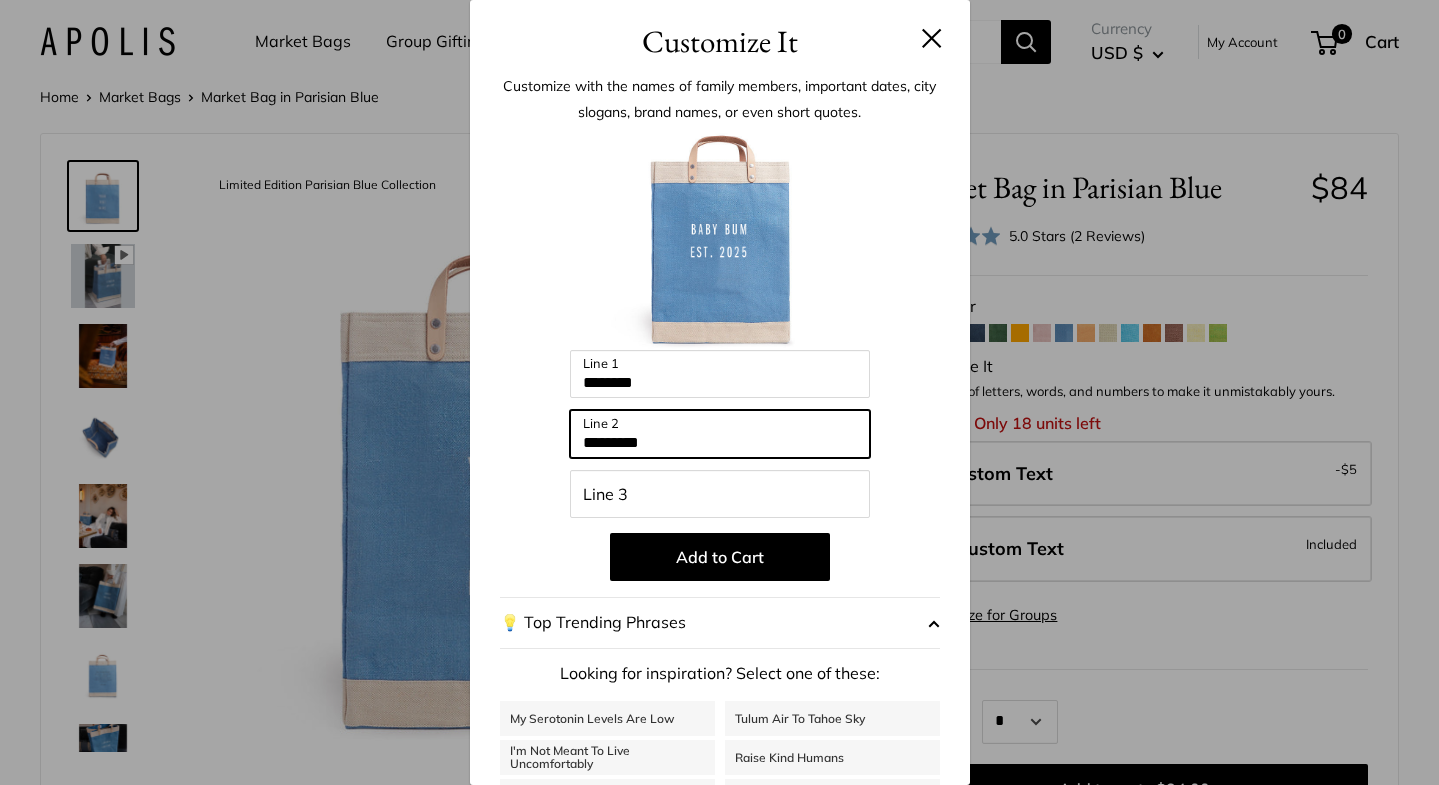 type on "*********" 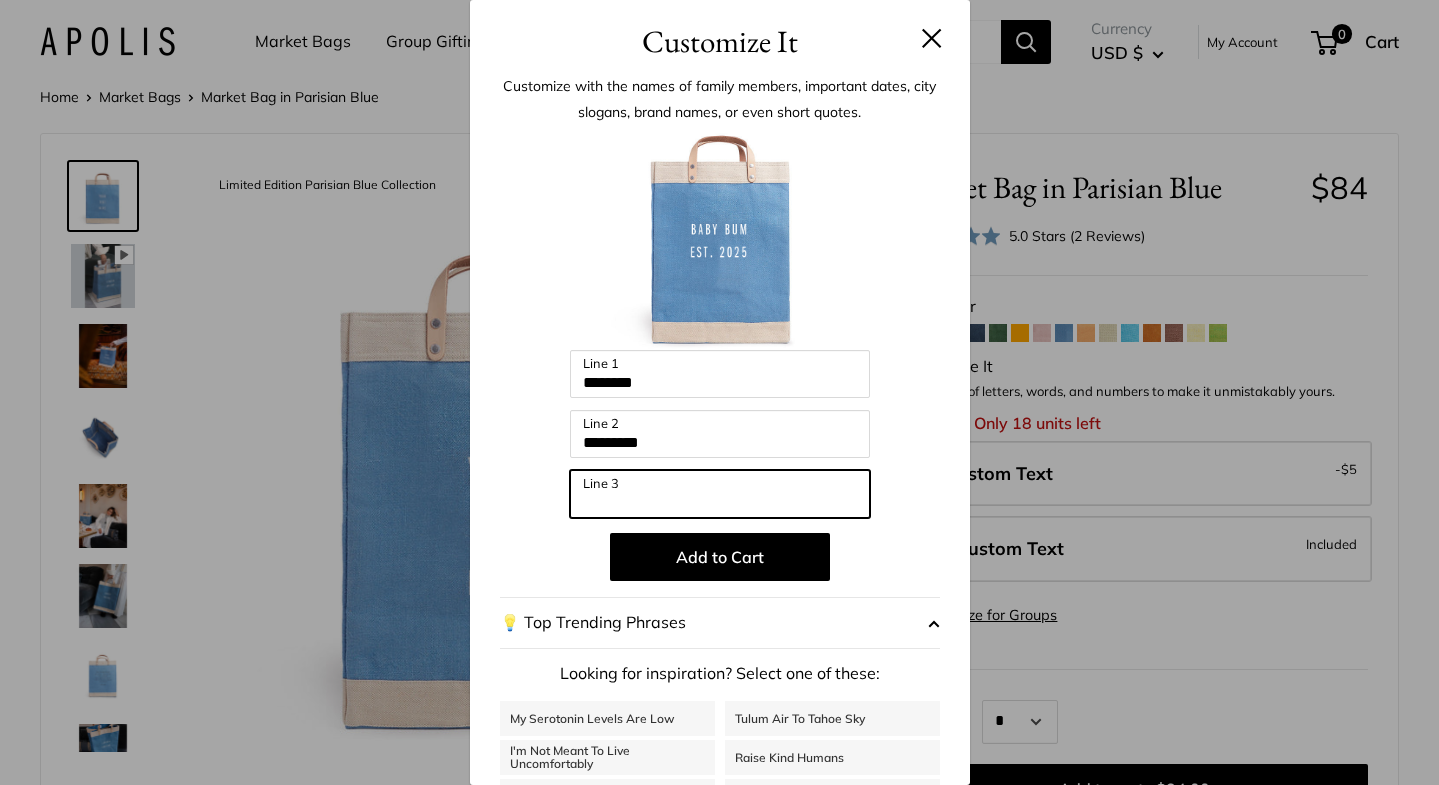 click on "Line 3" at bounding box center [720, 494] 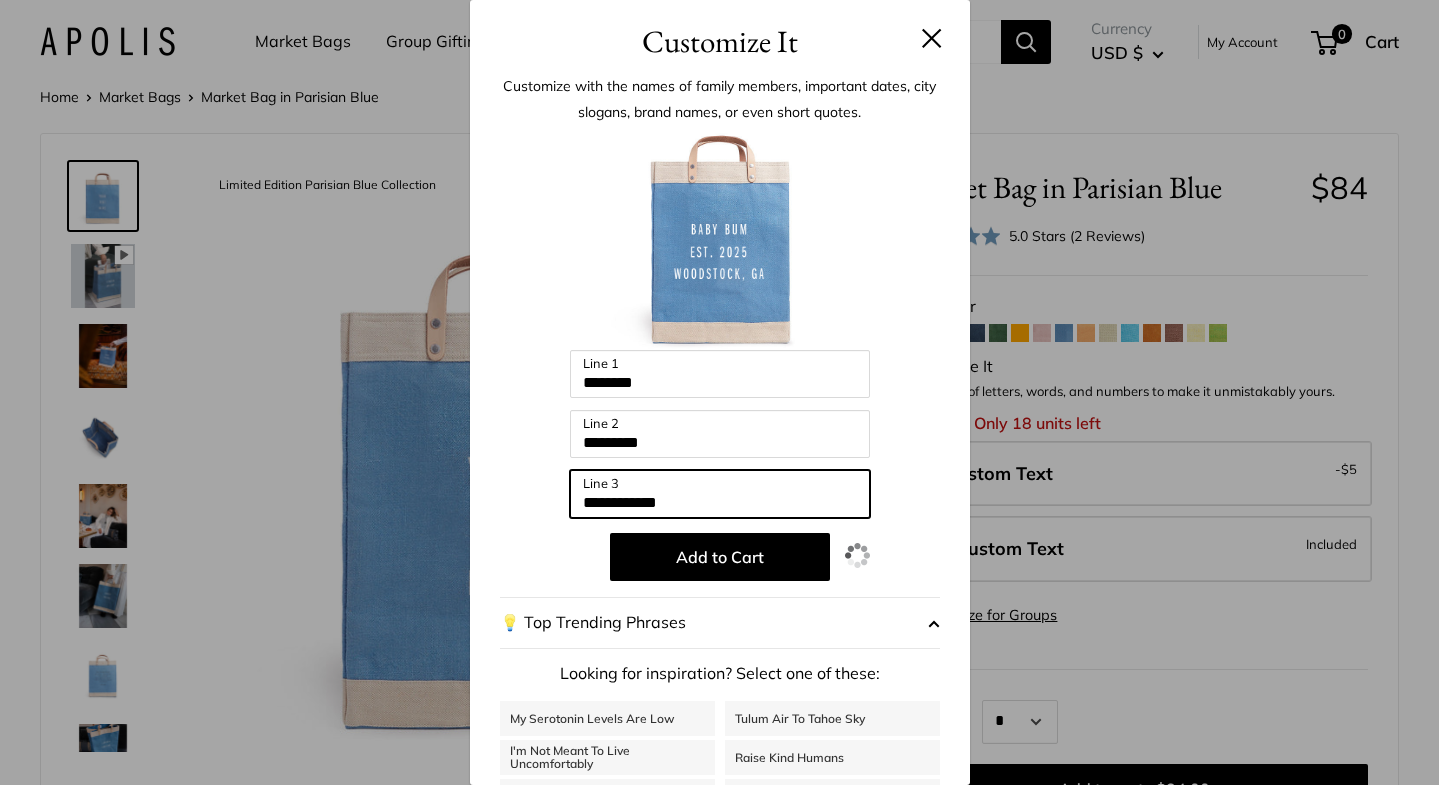 type on "**********" 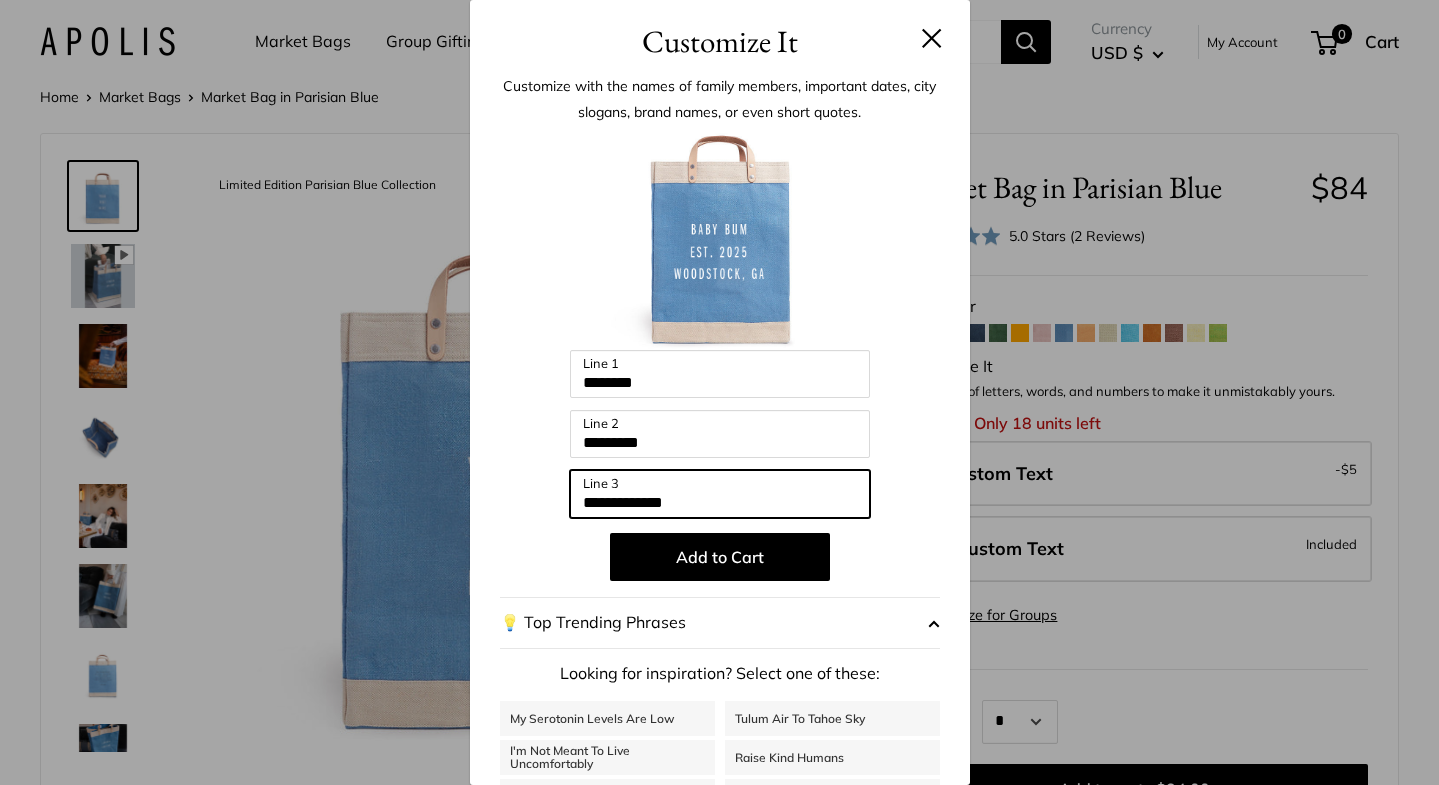 drag, startPoint x: 750, startPoint y: 504, endPoint x: 552, endPoint y: 506, distance: 198.0101 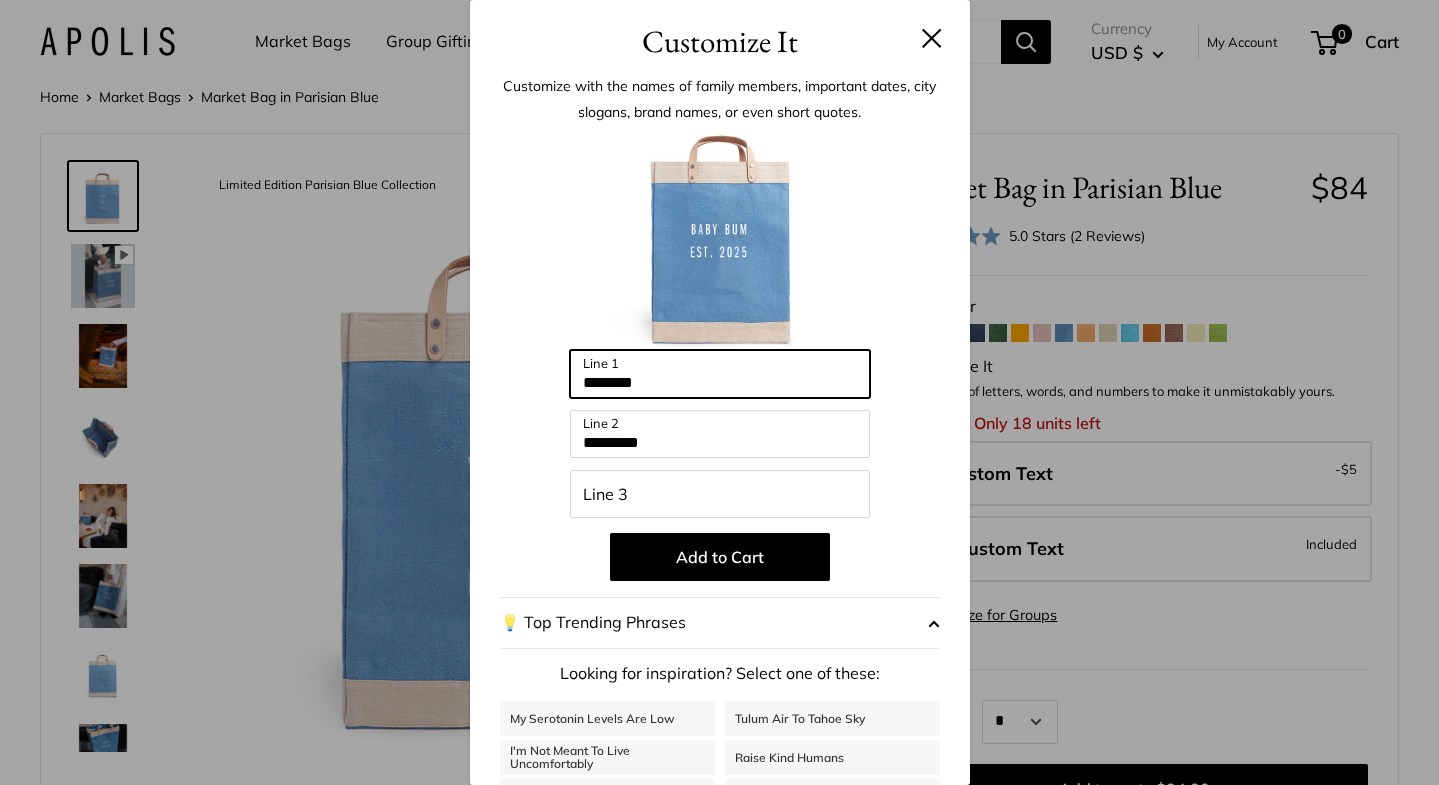 drag, startPoint x: 695, startPoint y: 381, endPoint x: 534, endPoint y: 380, distance: 161.00311 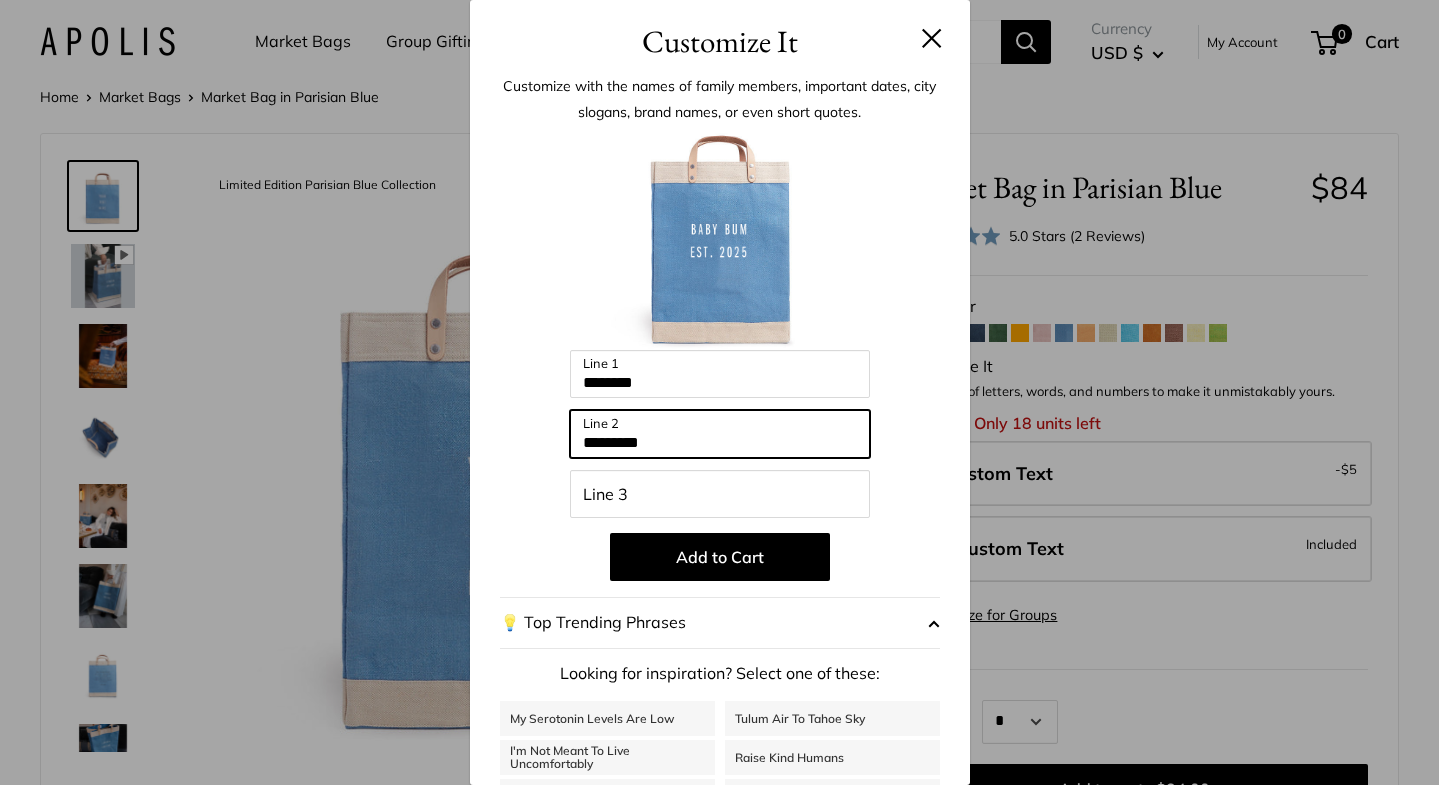 drag, startPoint x: 670, startPoint y: 451, endPoint x: 504, endPoint y: 449, distance: 166.01205 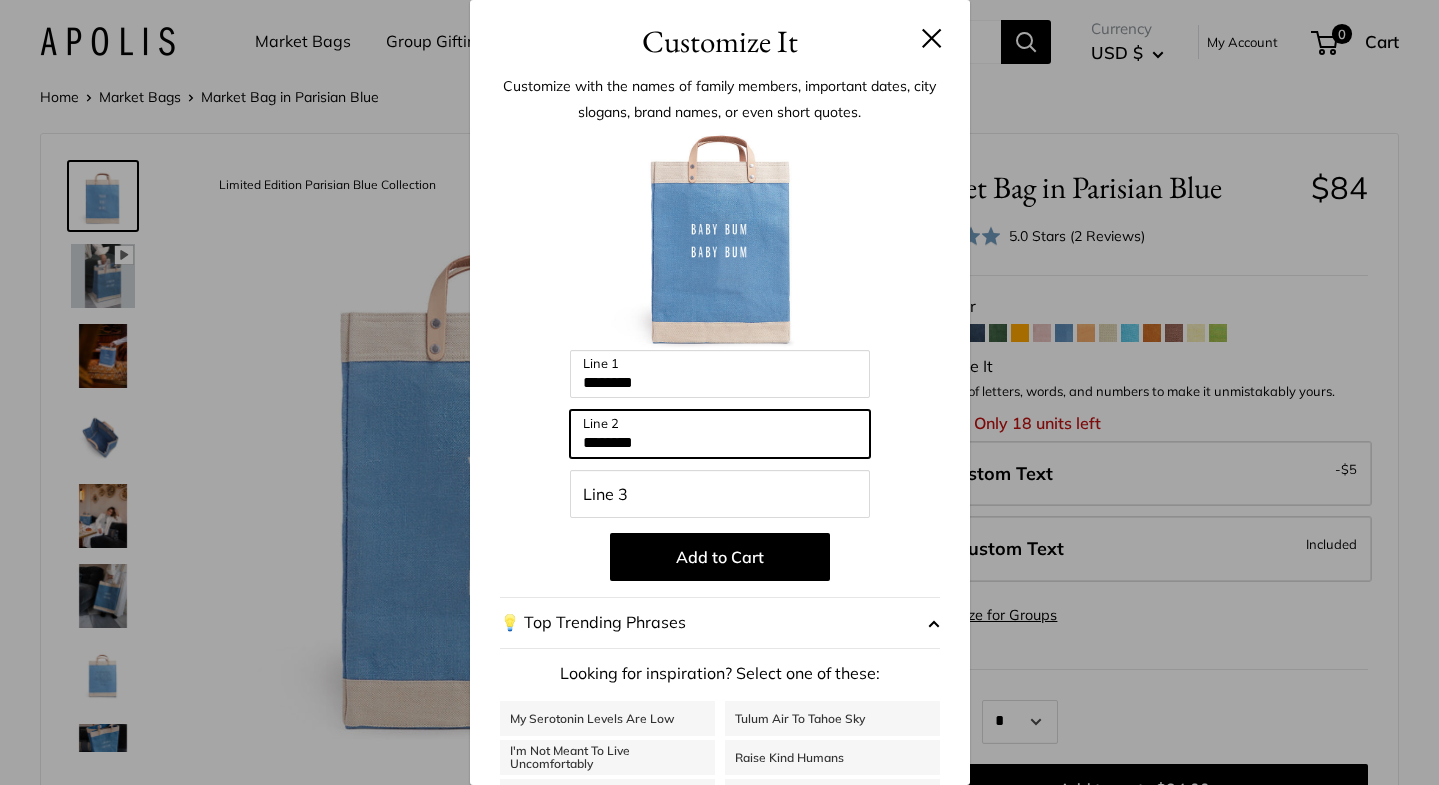 type on "********" 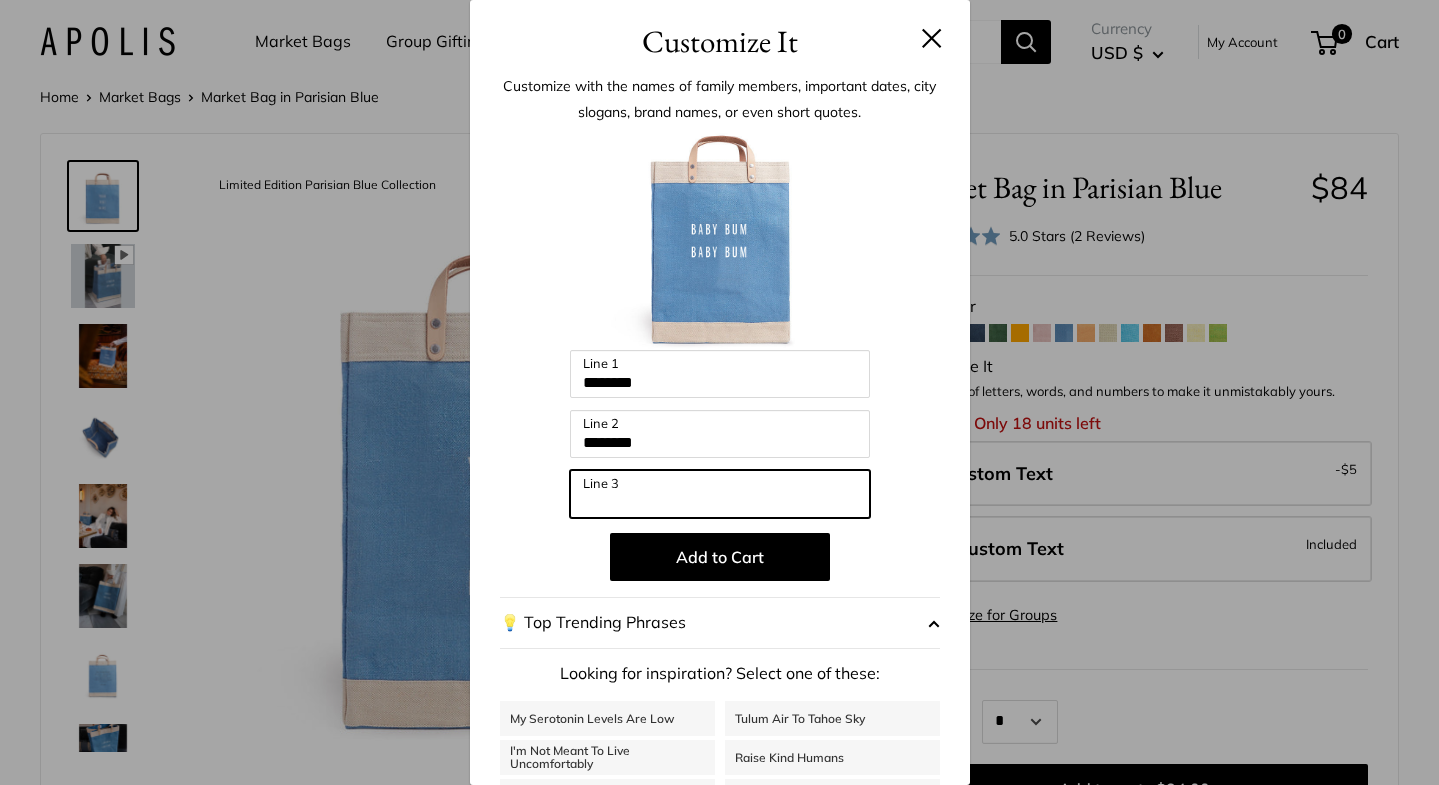 click on "Line 3" at bounding box center (720, 494) 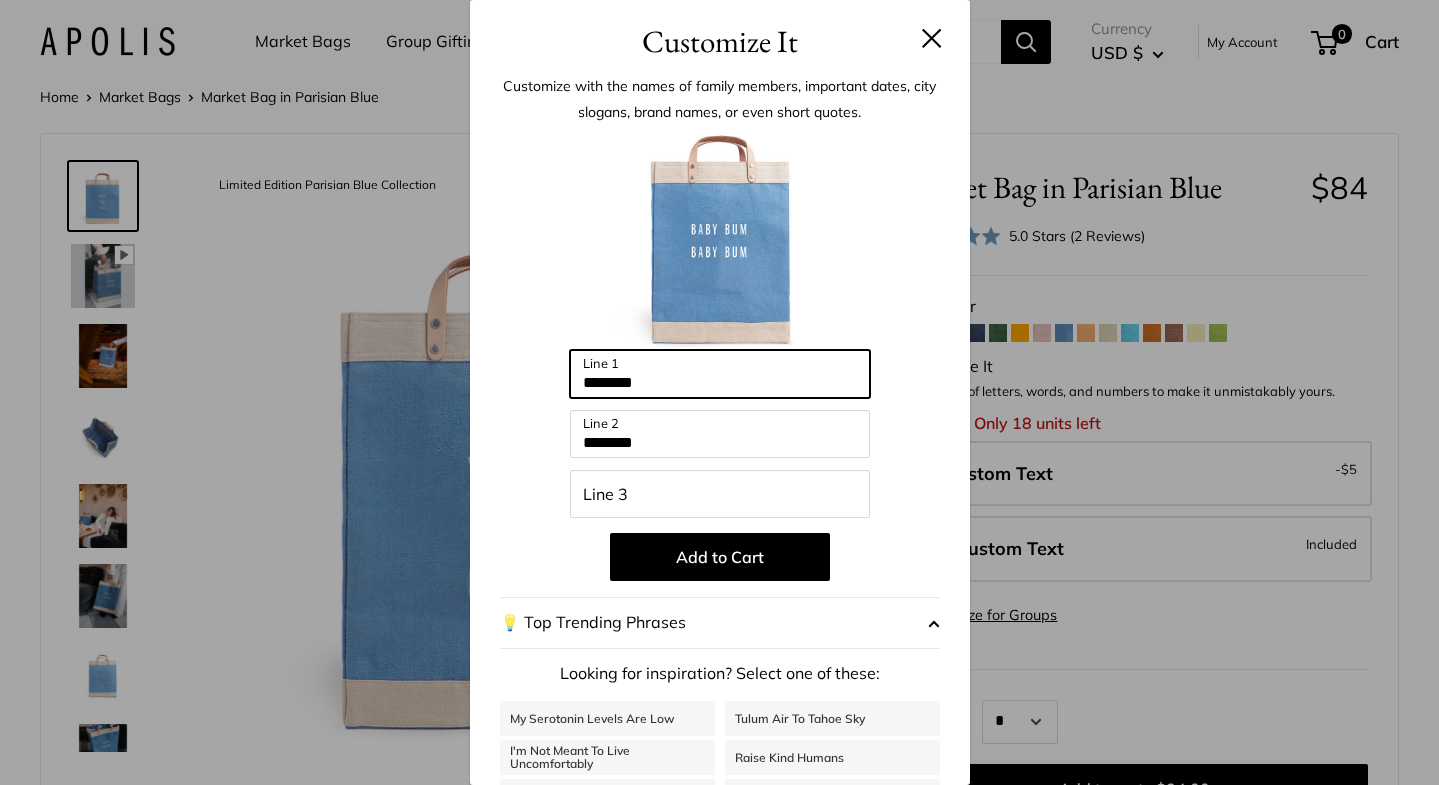 drag, startPoint x: 702, startPoint y: 371, endPoint x: 462, endPoint y: 377, distance: 240.07498 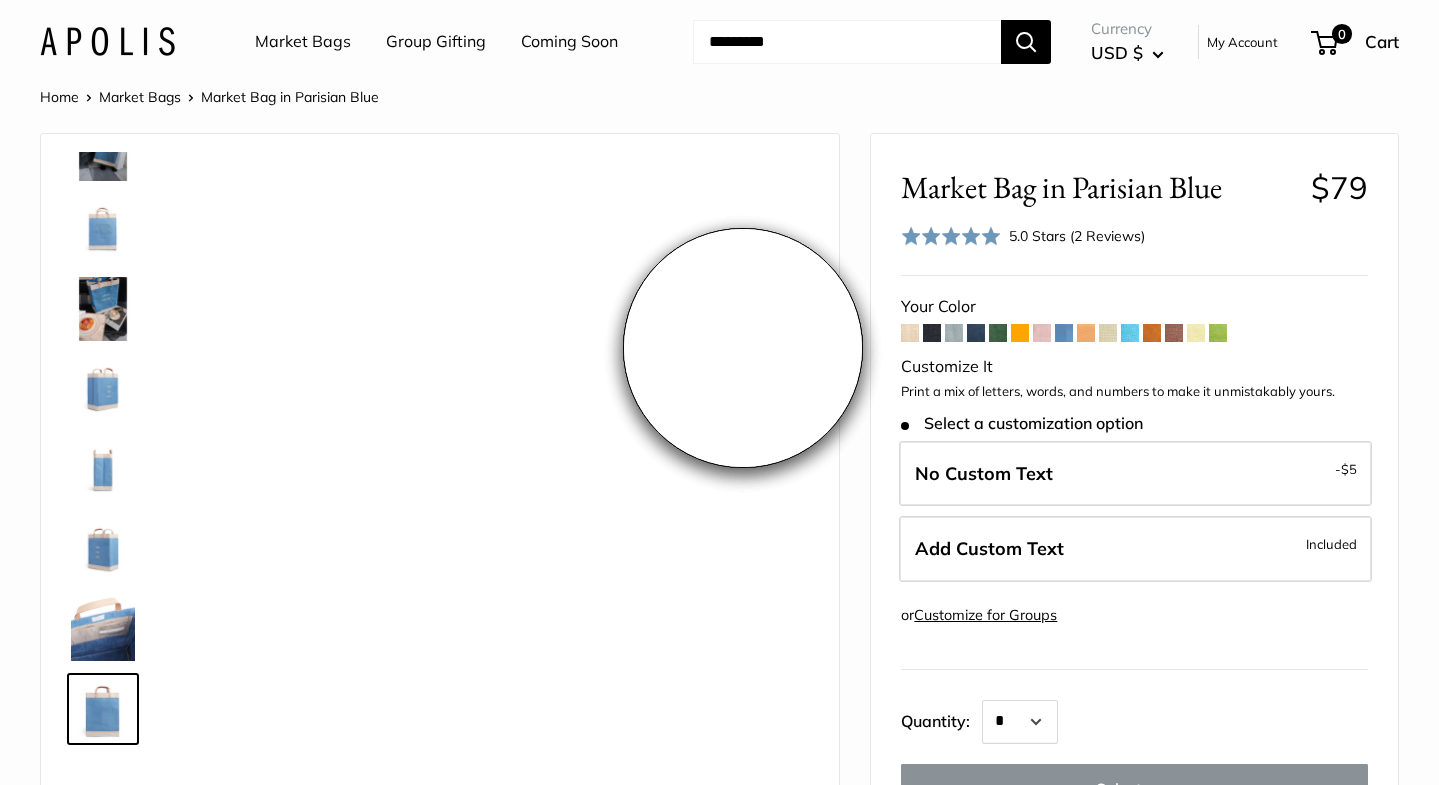 scroll, scrollTop: 448, scrollLeft: 0, axis: vertical 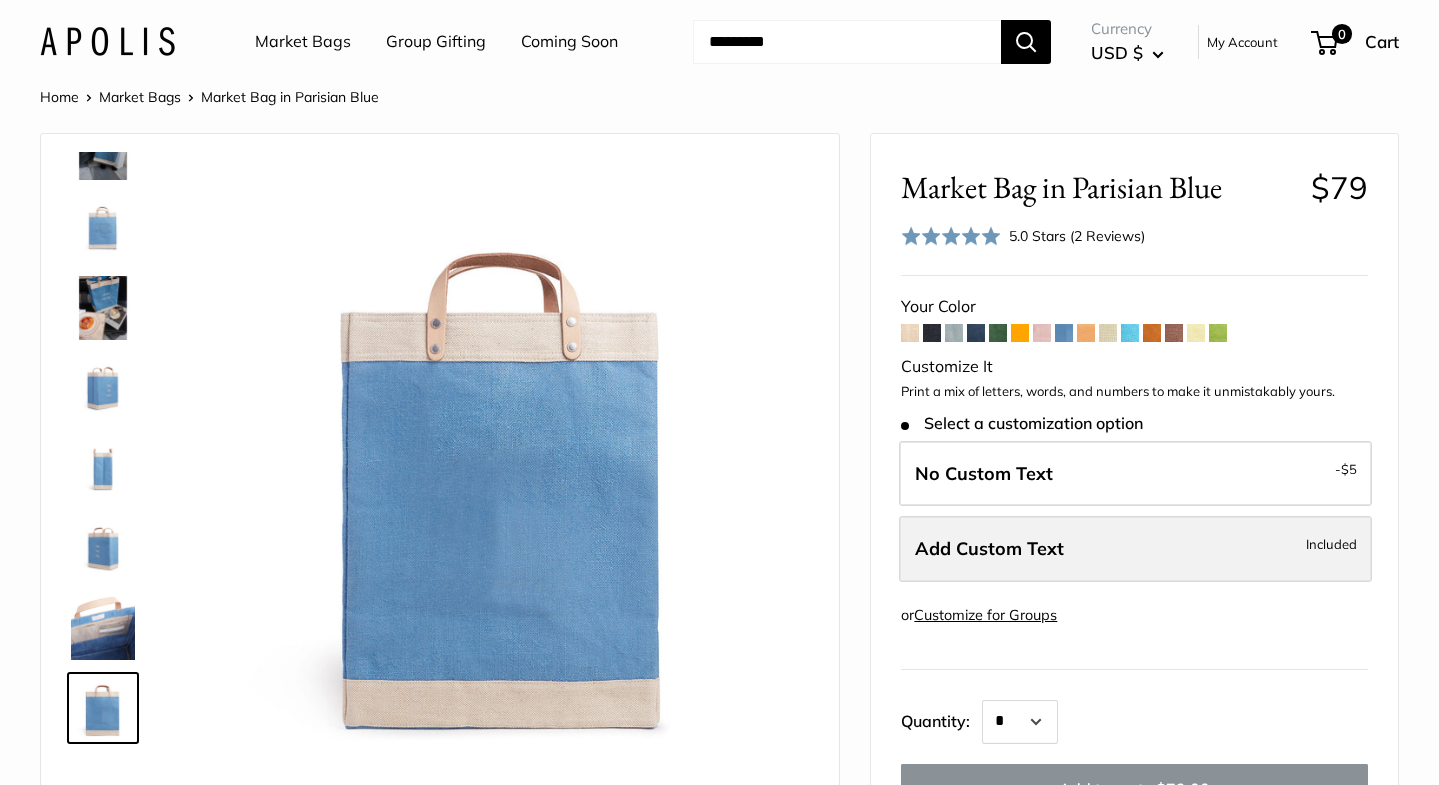 click on "Add Custom Text" at bounding box center (989, 548) 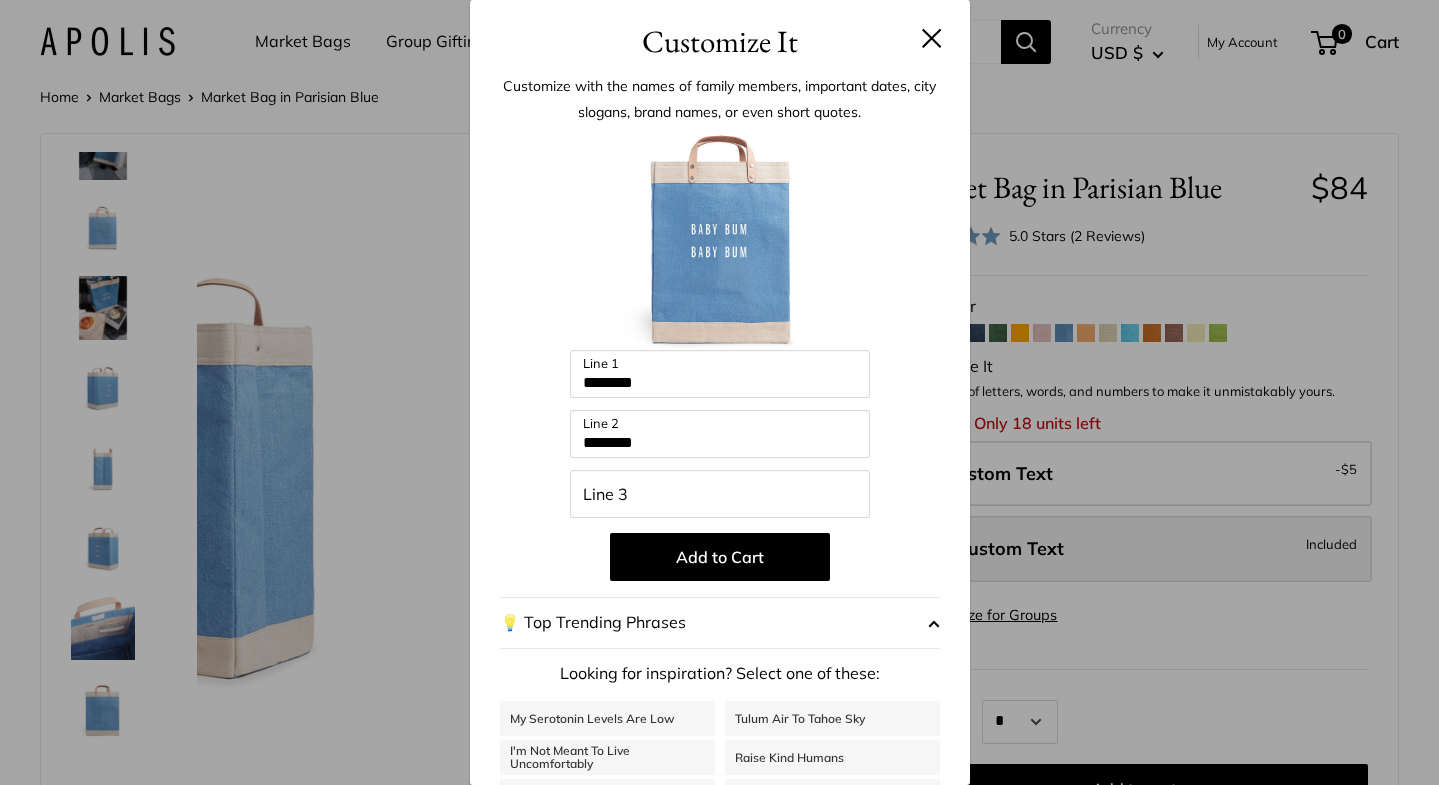 scroll, scrollTop: 0, scrollLeft: 0, axis: both 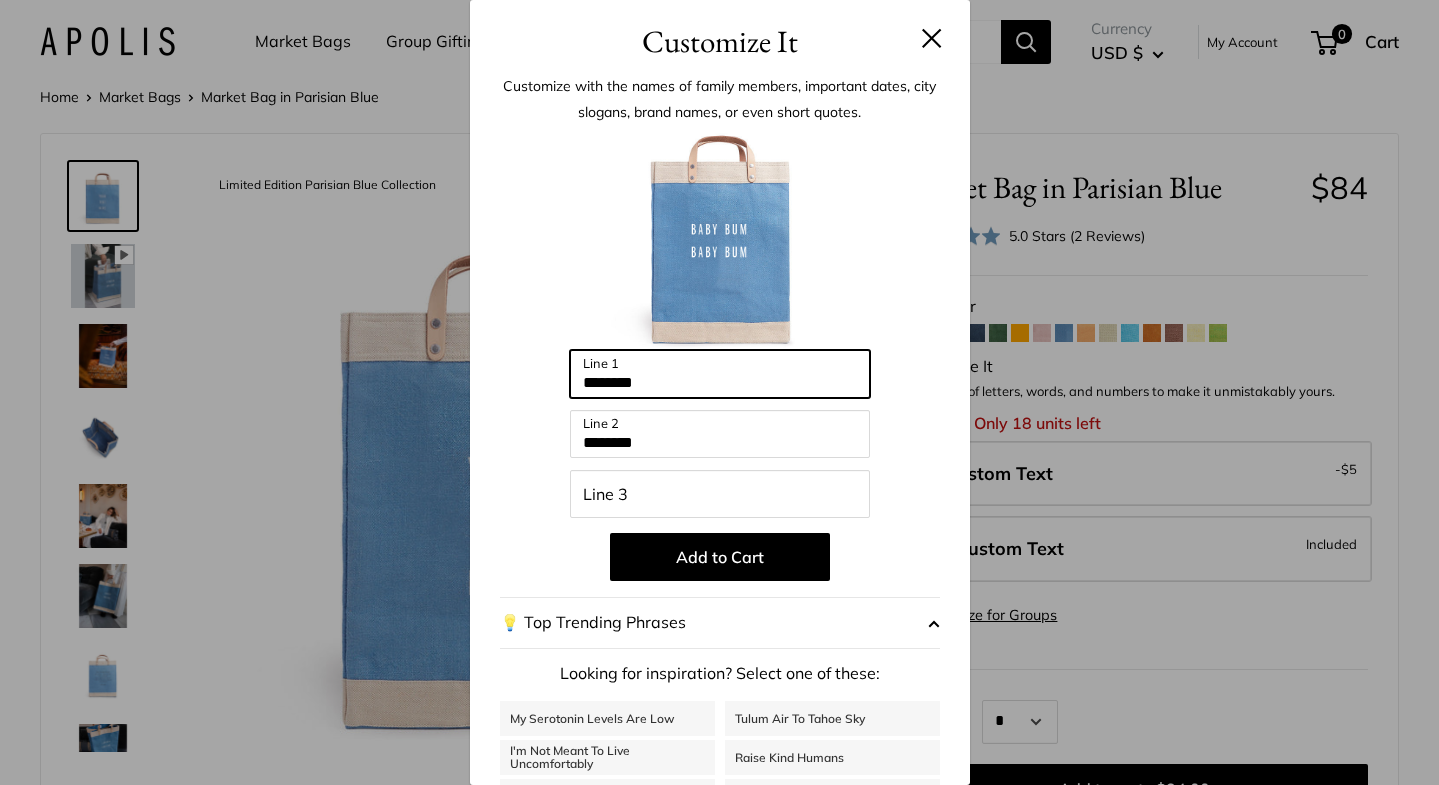 drag, startPoint x: 680, startPoint y: 379, endPoint x: 504, endPoint y: 379, distance: 176 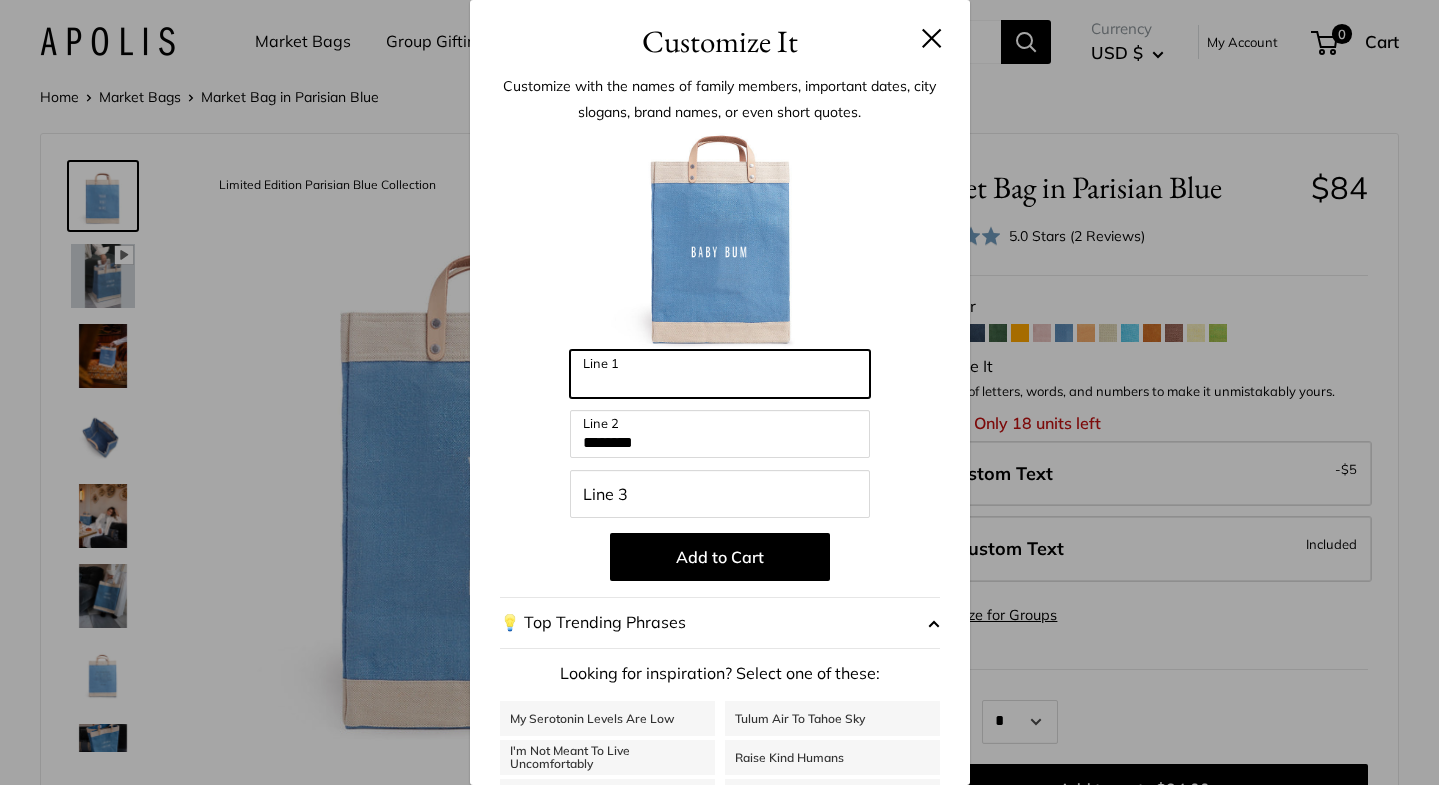 type 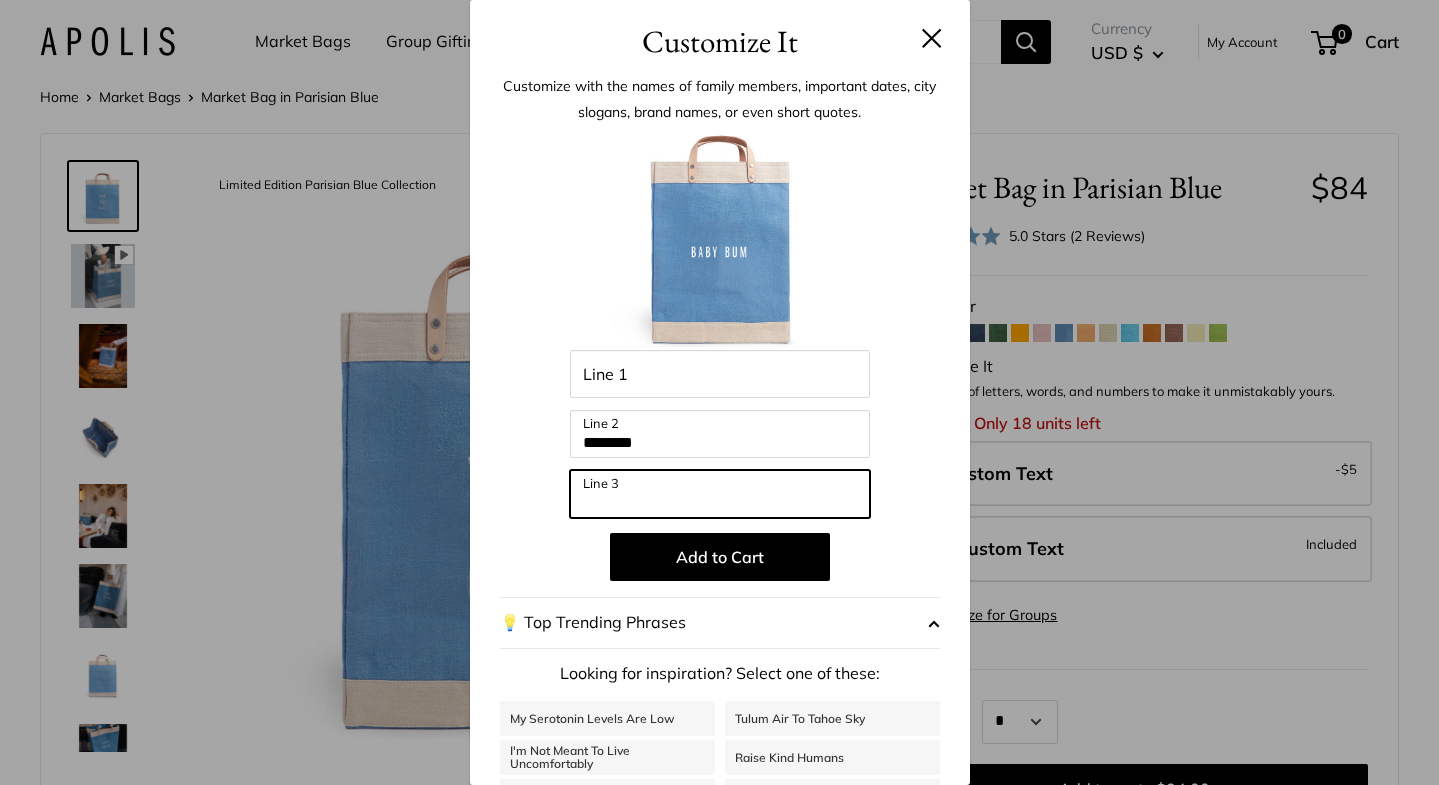 click on "Line 3" at bounding box center [720, 494] 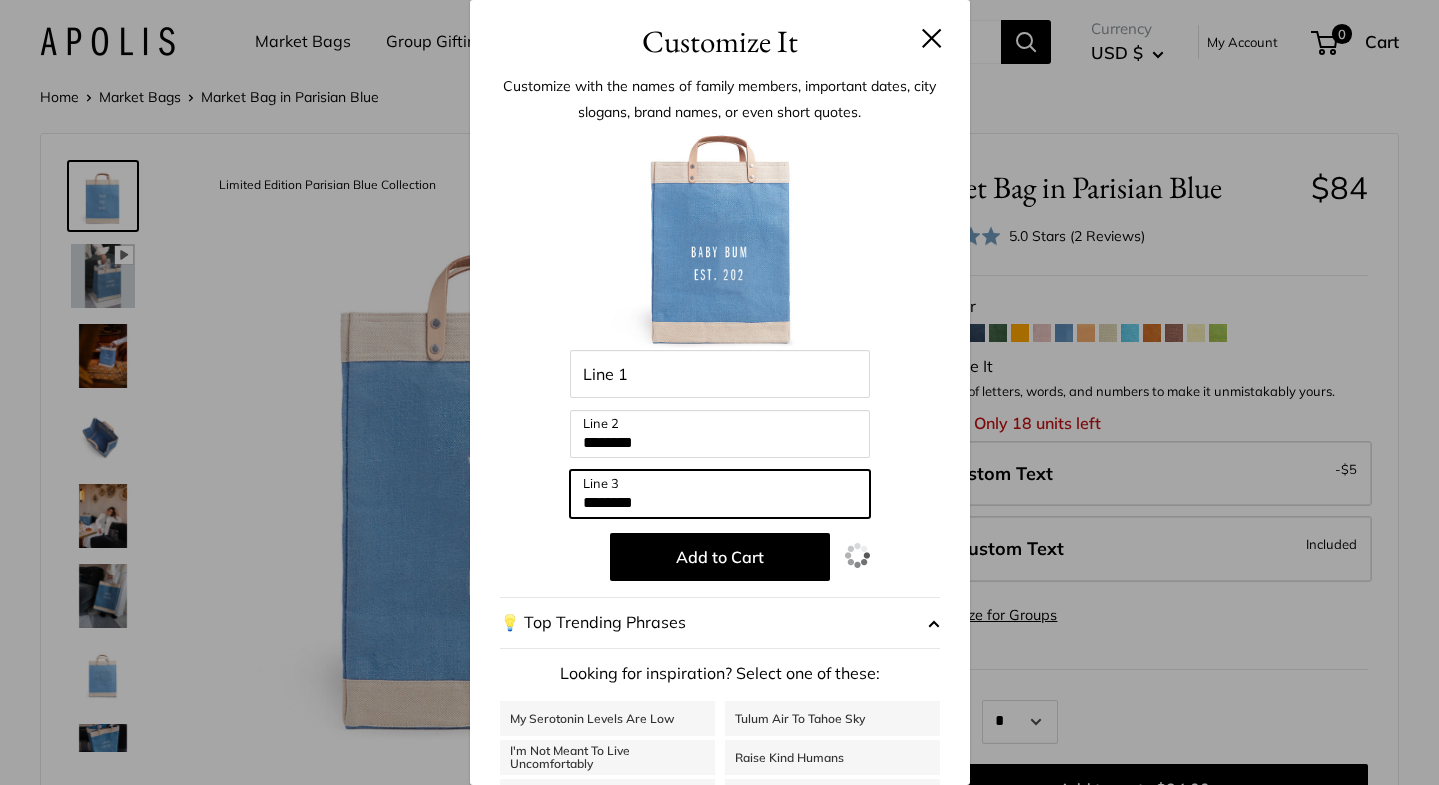 type on "*********" 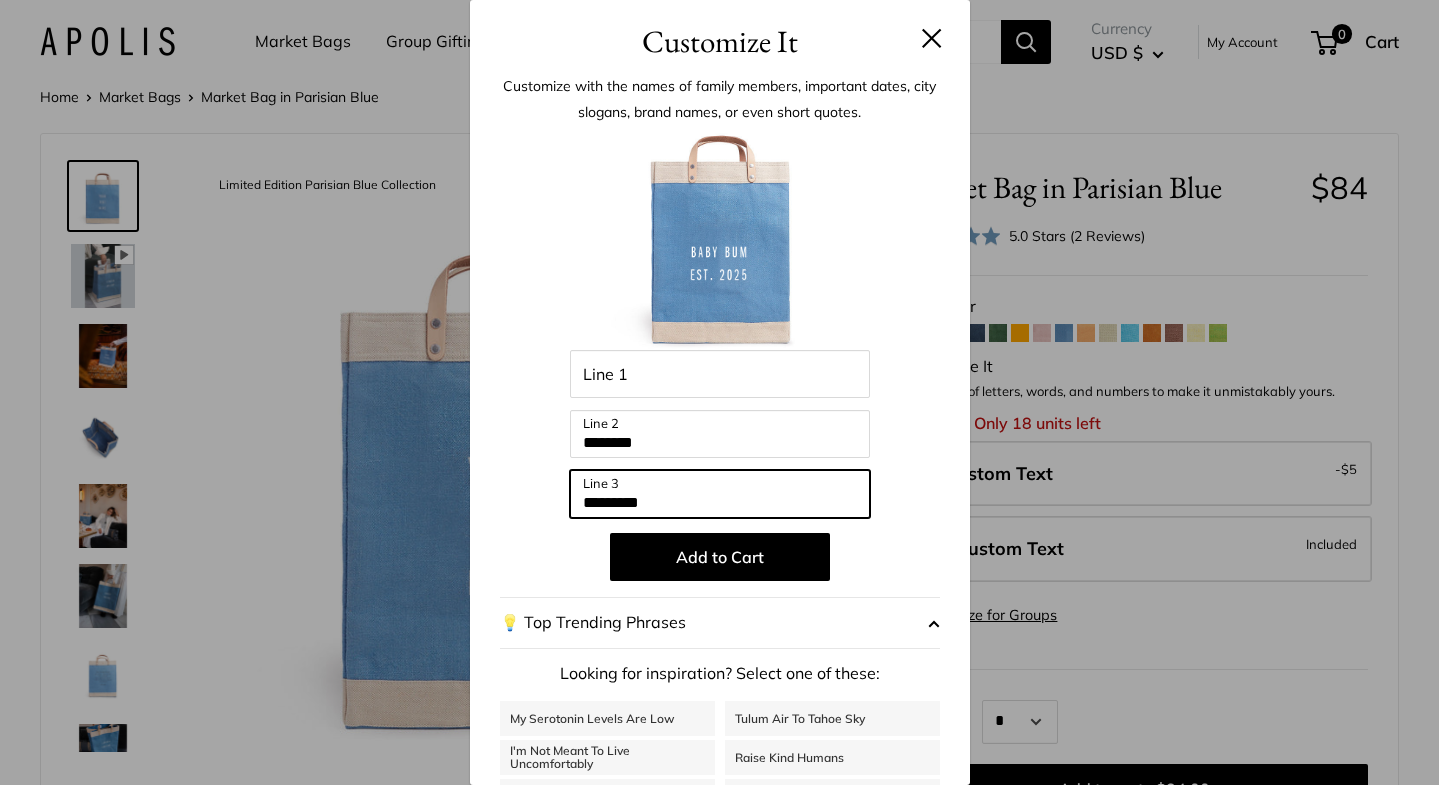 drag, startPoint x: 693, startPoint y: 504, endPoint x: 481, endPoint y: 500, distance: 212.03773 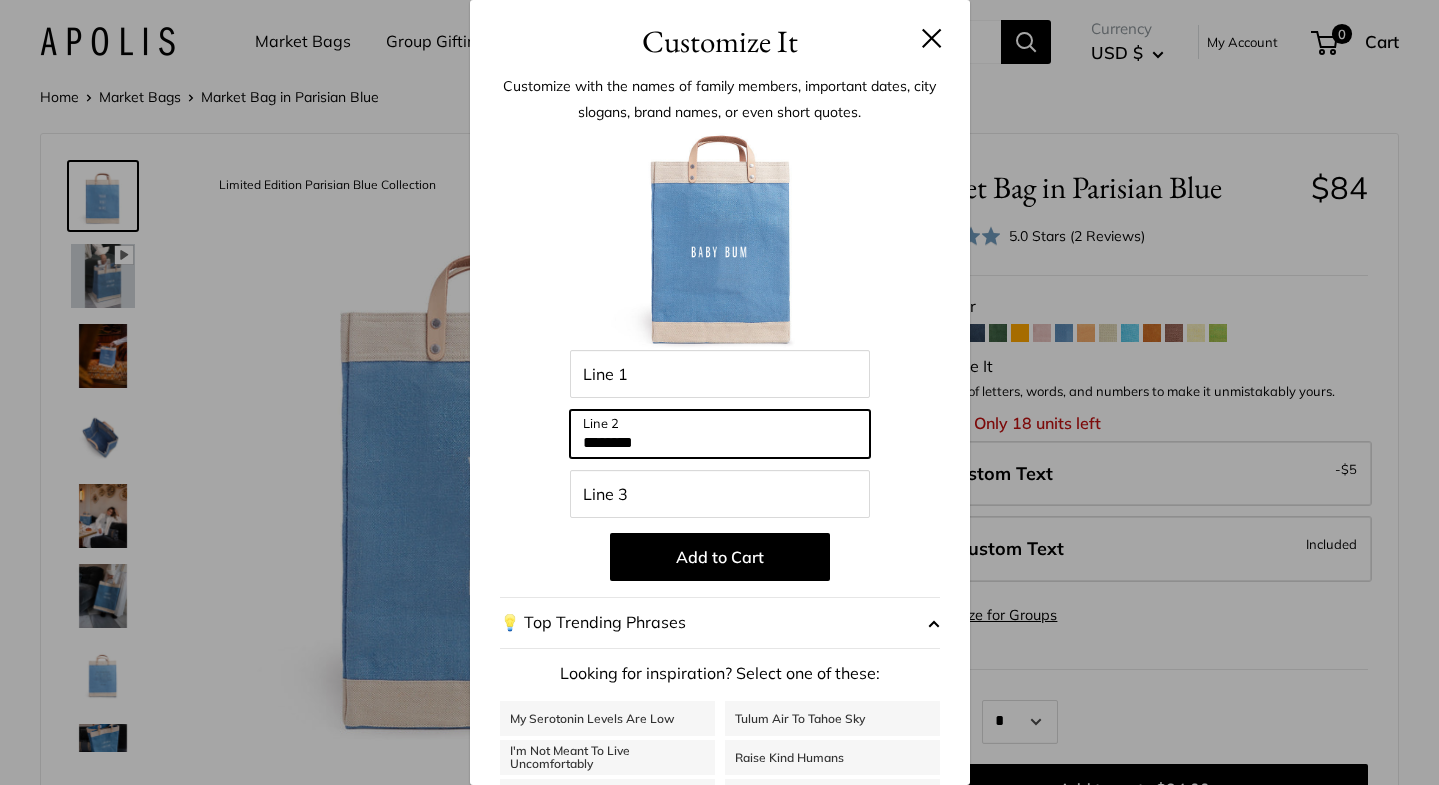 drag, startPoint x: 729, startPoint y: 440, endPoint x: 429, endPoint y: 439, distance: 300.00168 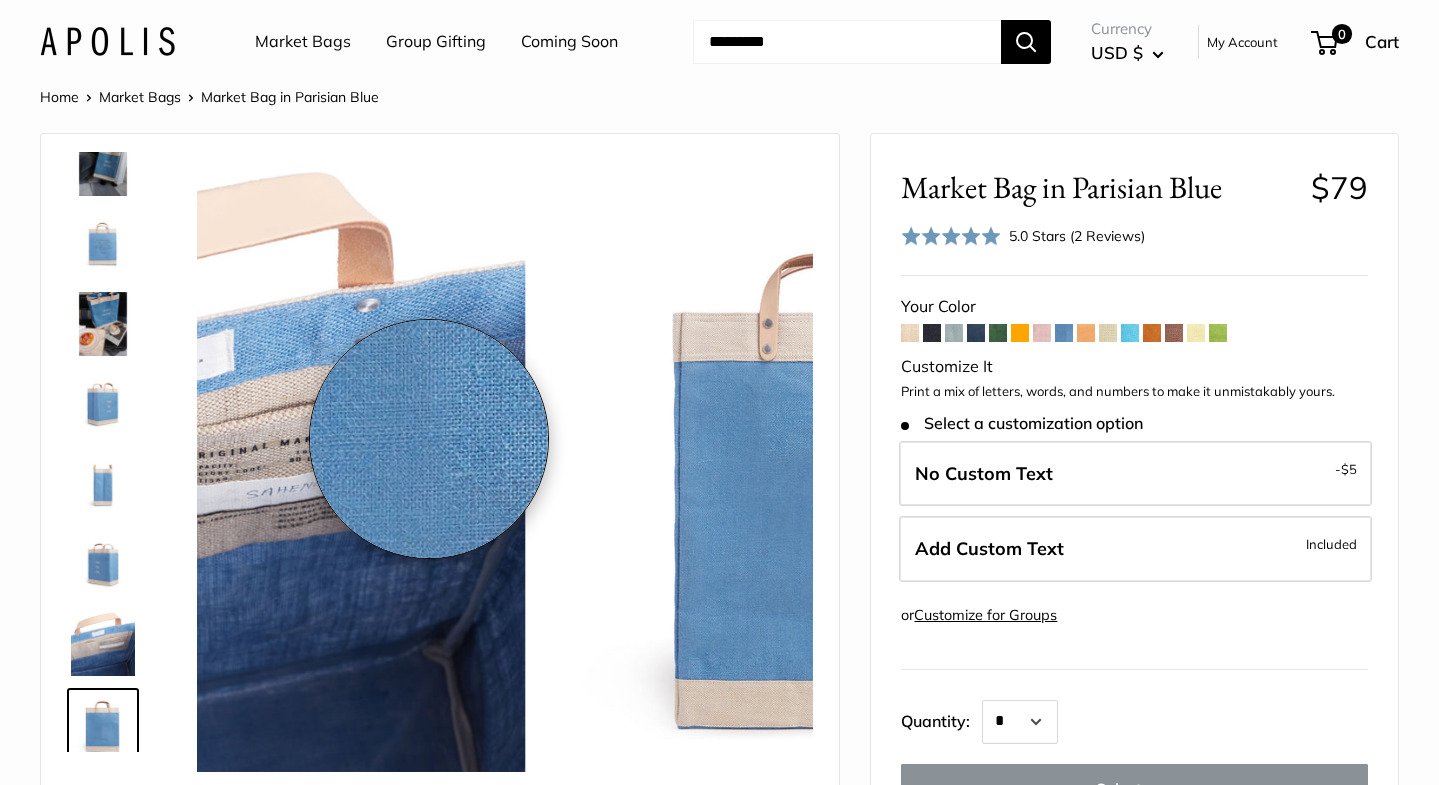 scroll, scrollTop: 448, scrollLeft: 0, axis: vertical 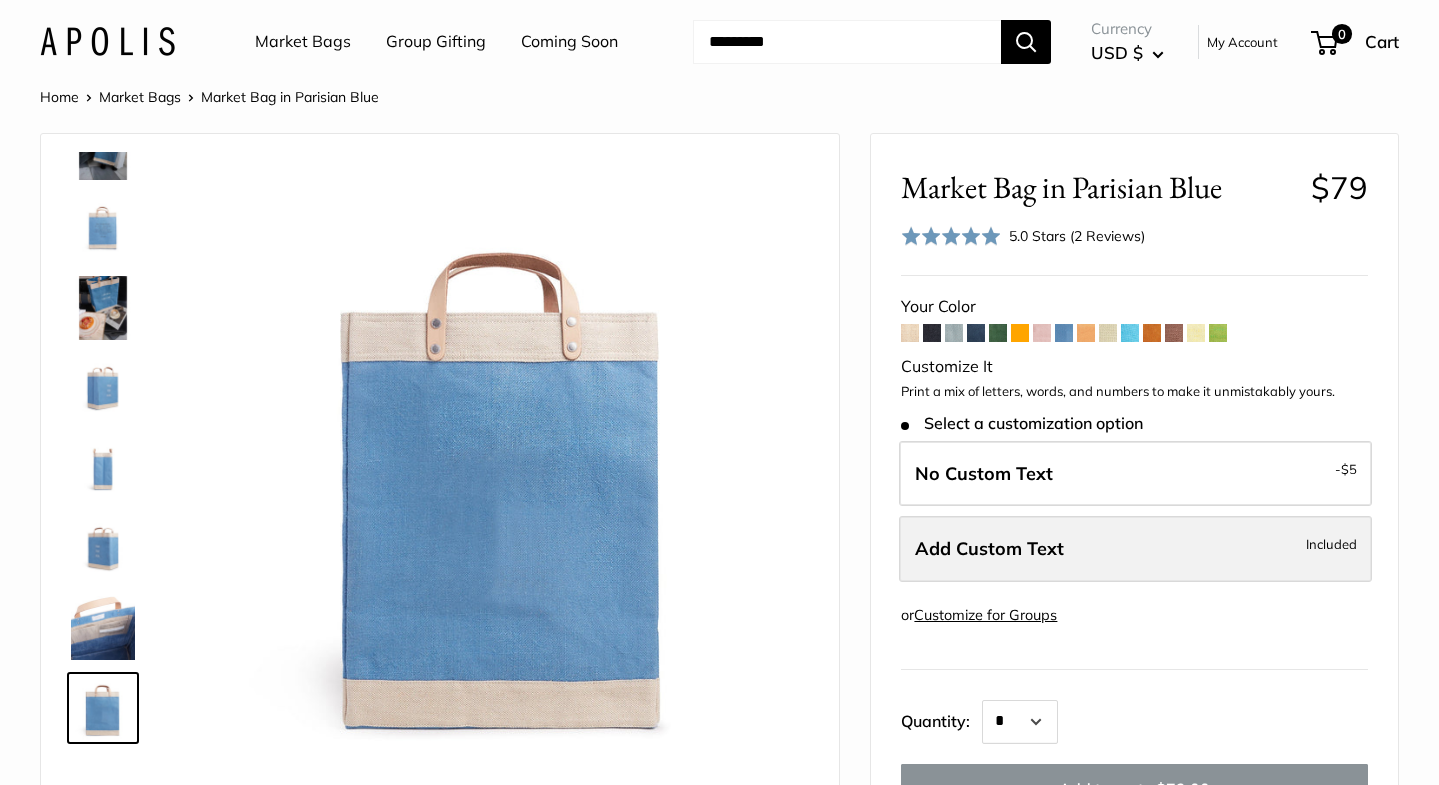 click on "Add Custom Text" at bounding box center [989, 548] 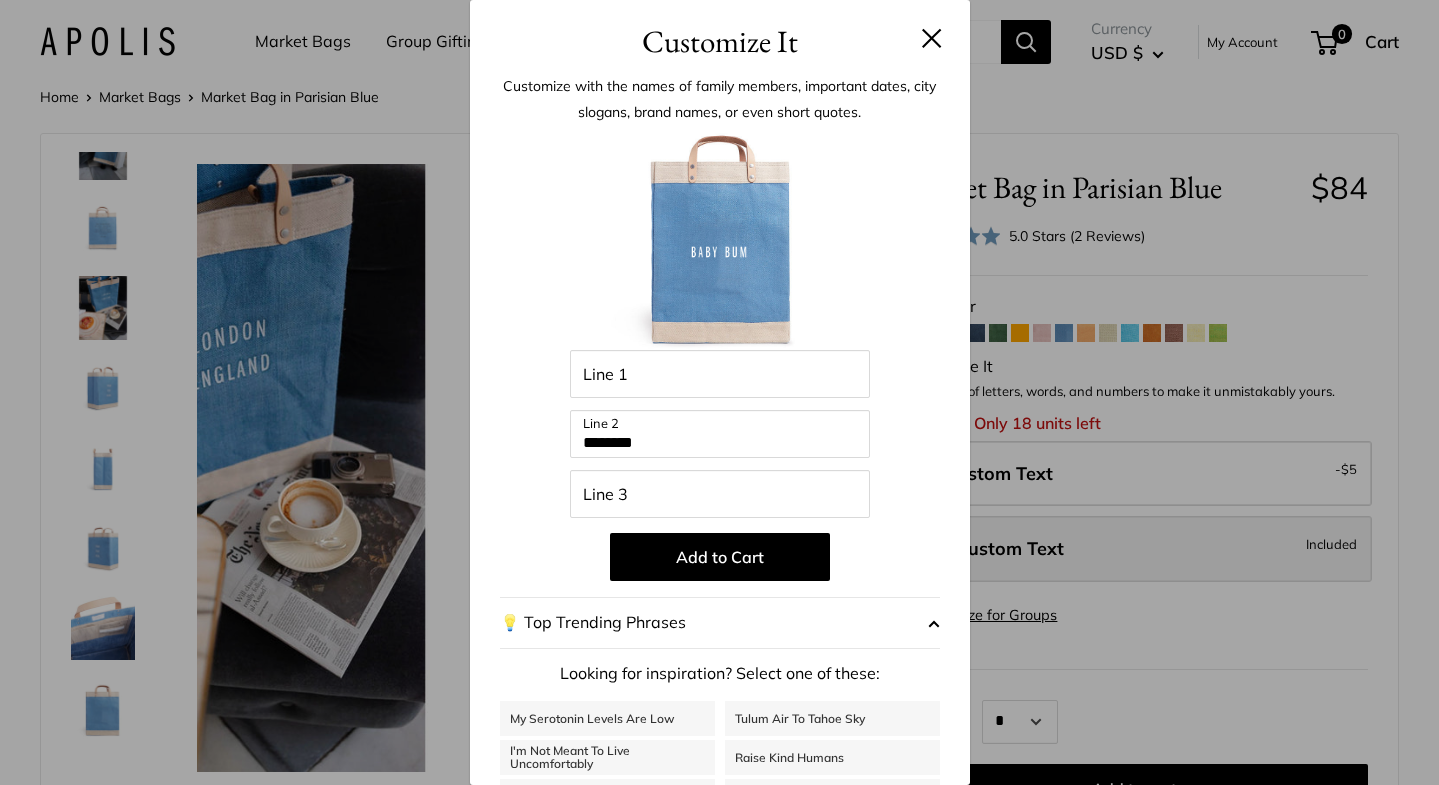 scroll, scrollTop: 0, scrollLeft: 0, axis: both 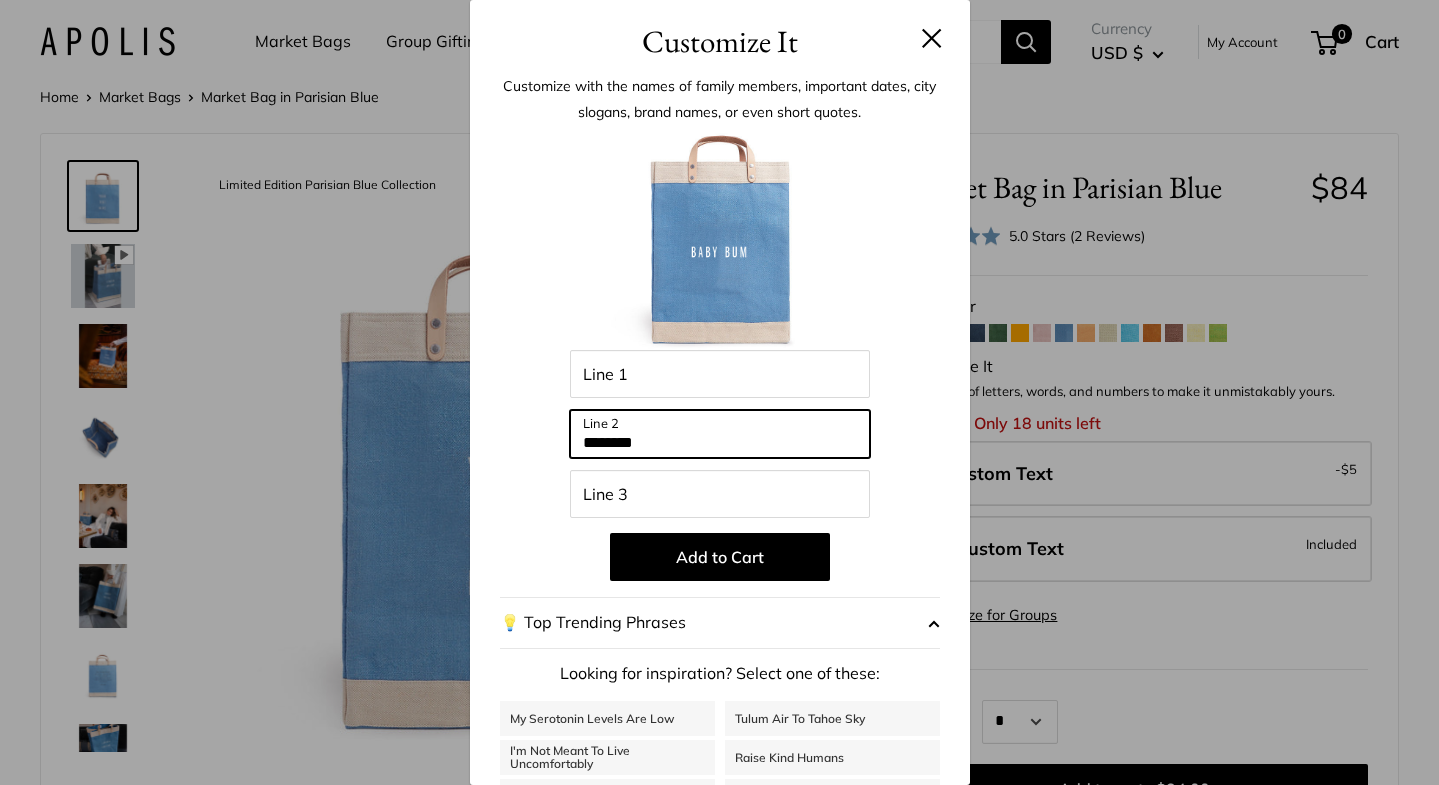 click on "********" at bounding box center [720, 434] 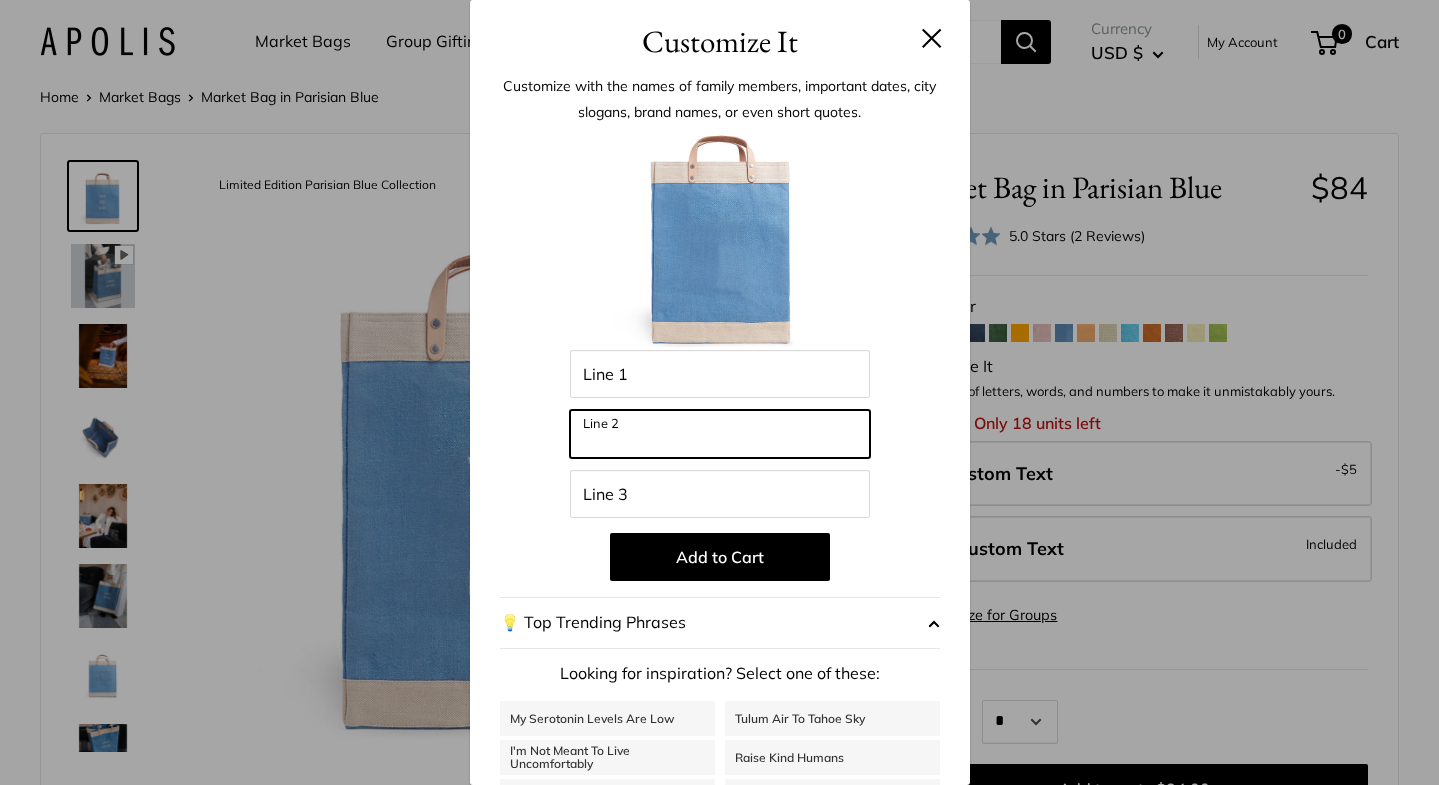 type 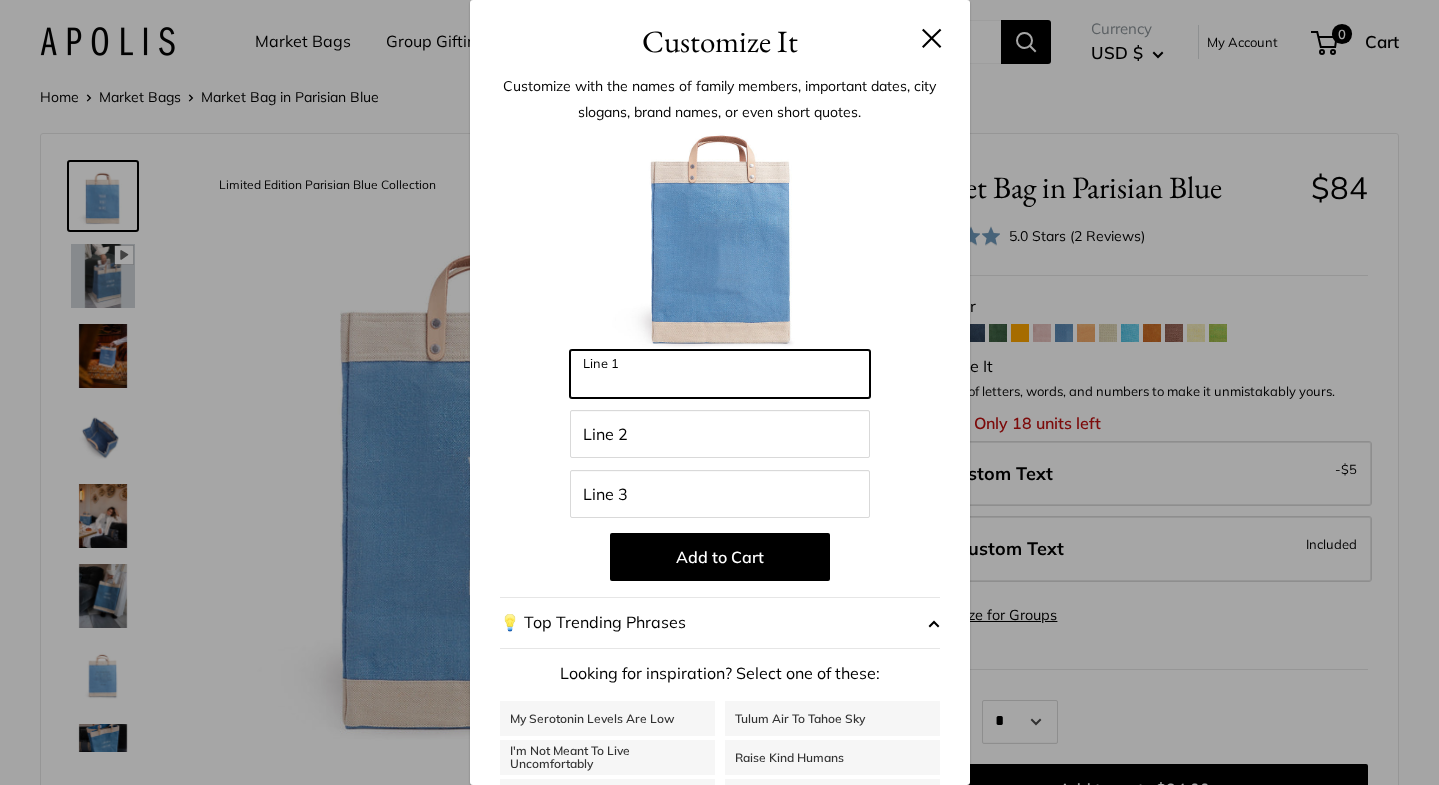 click on "Line 1" at bounding box center (720, 374) 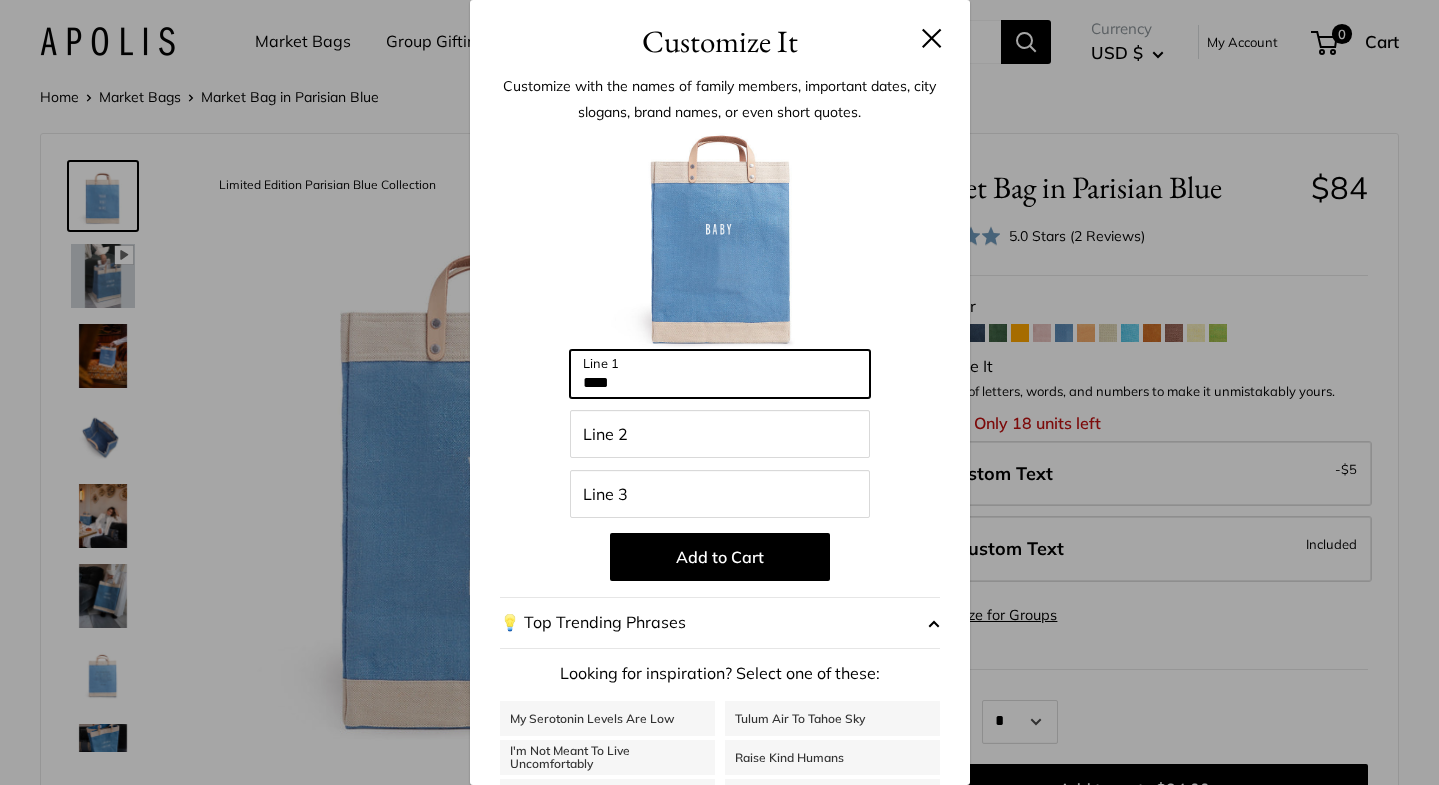 type on "****" 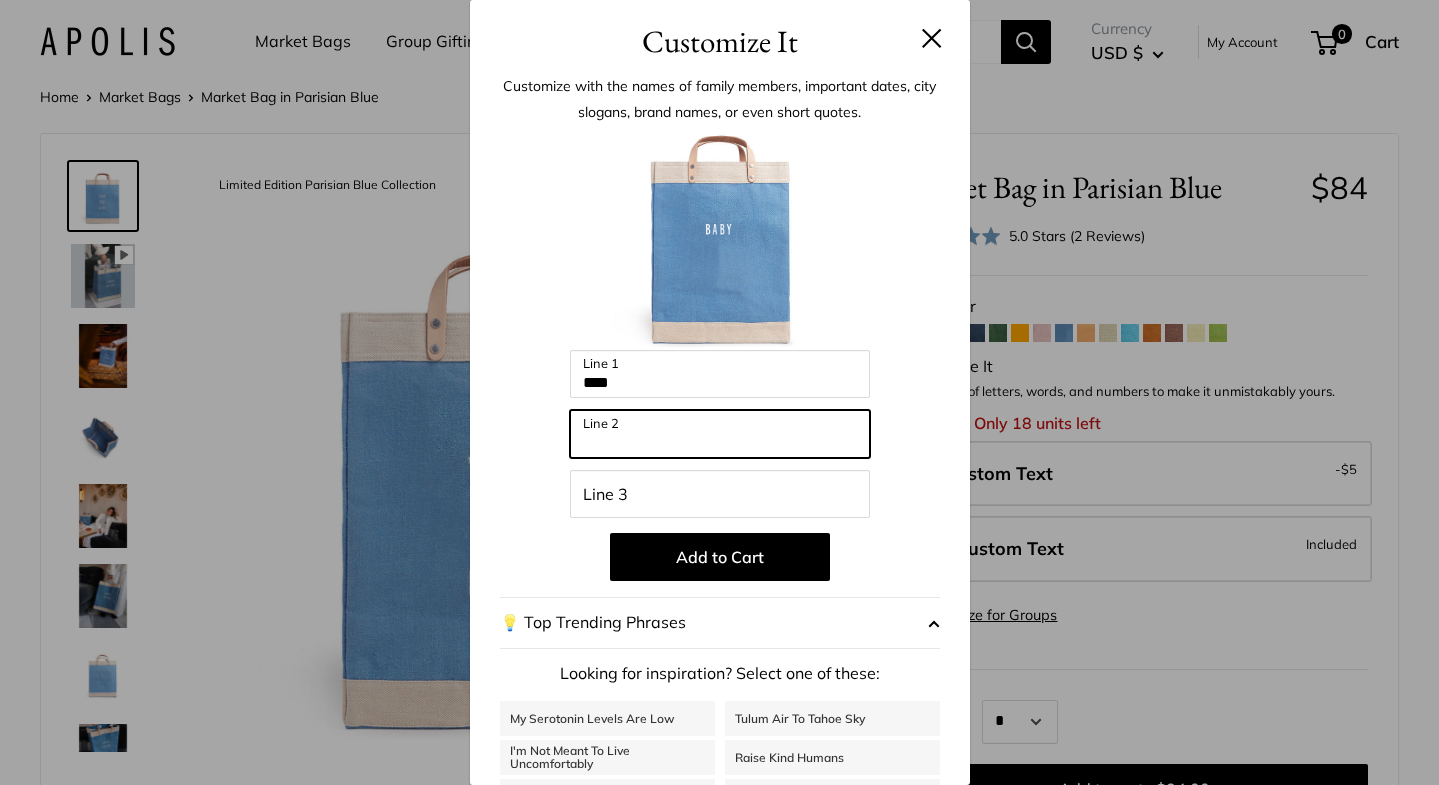 click on "Line 2" at bounding box center [720, 434] 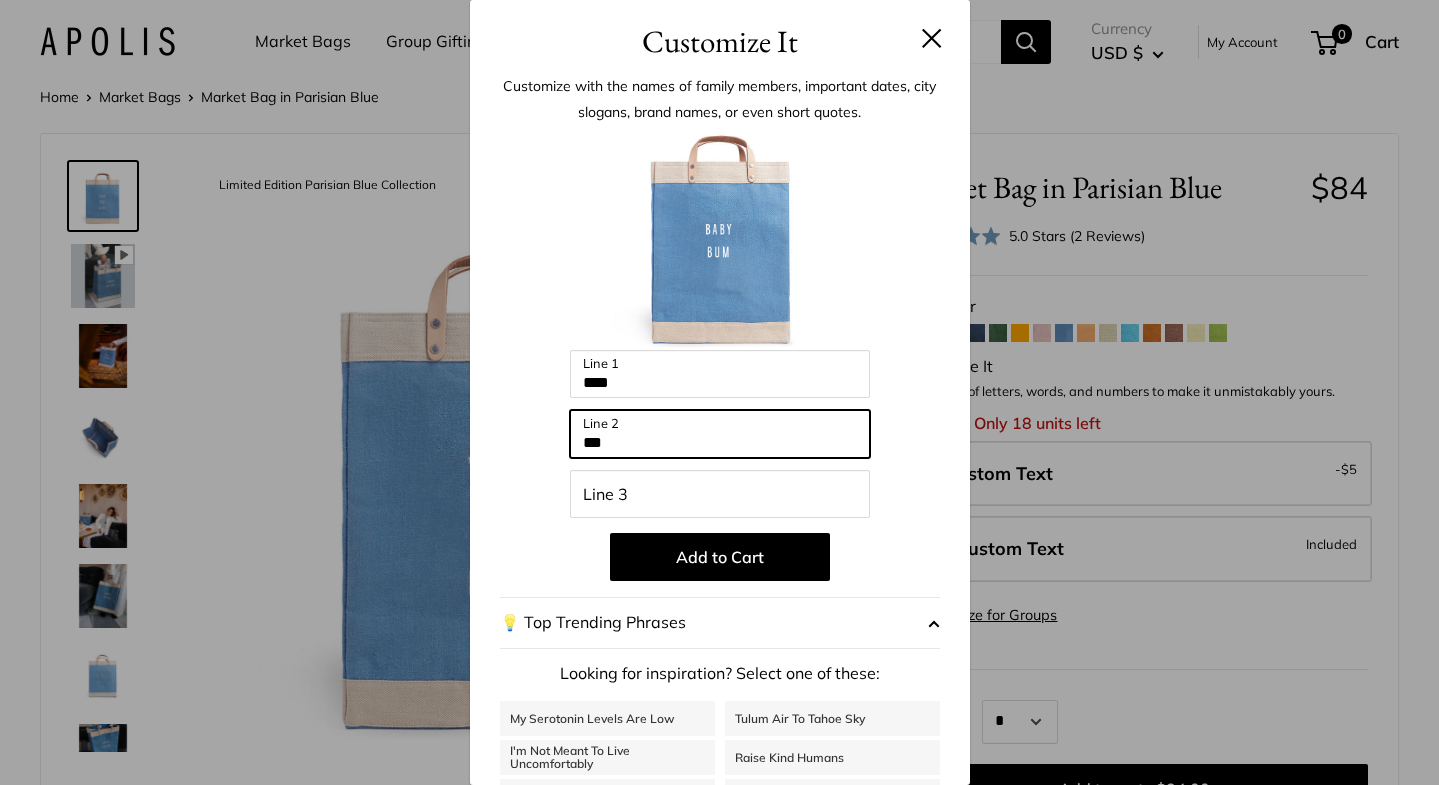 type on "***" 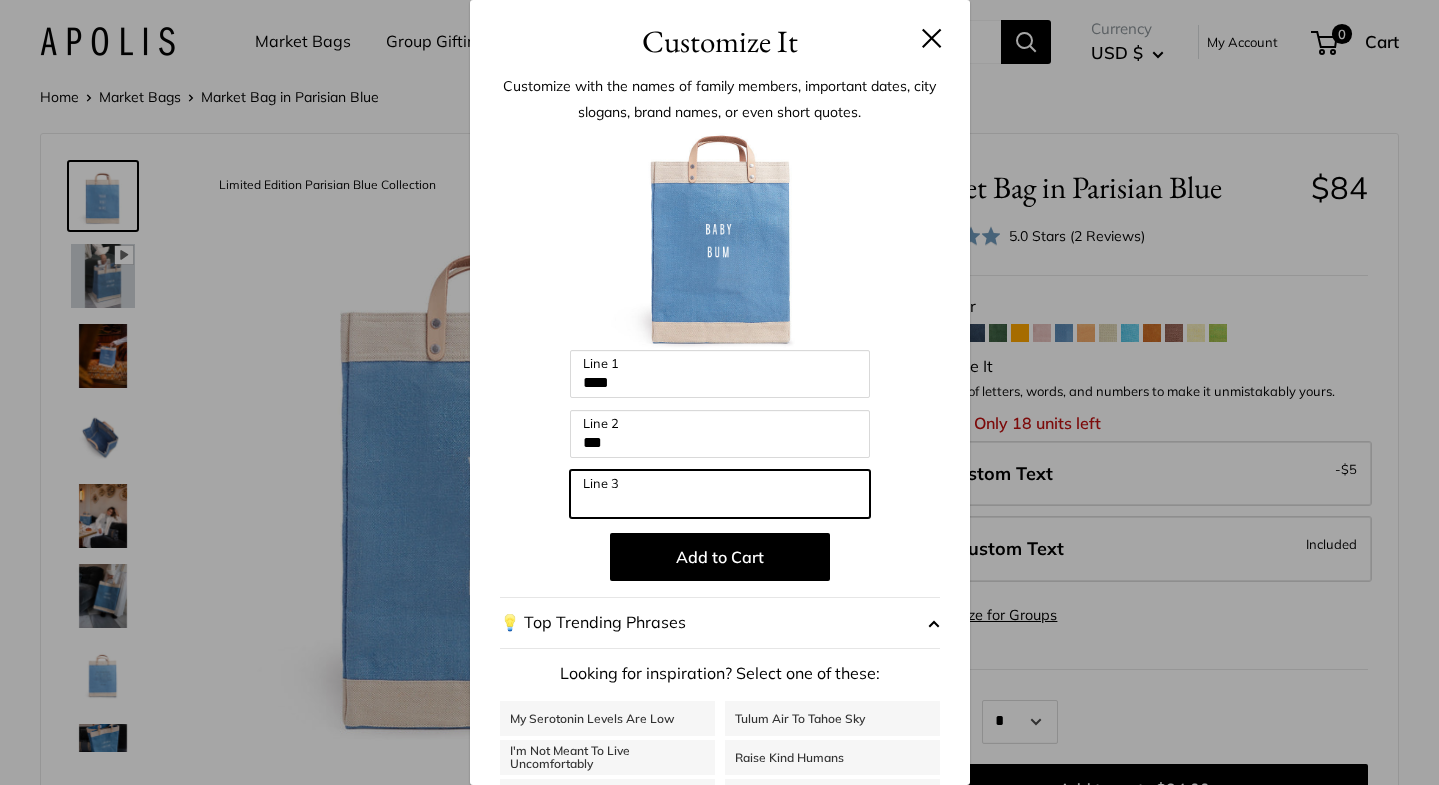 click on "Line 3" at bounding box center (720, 494) 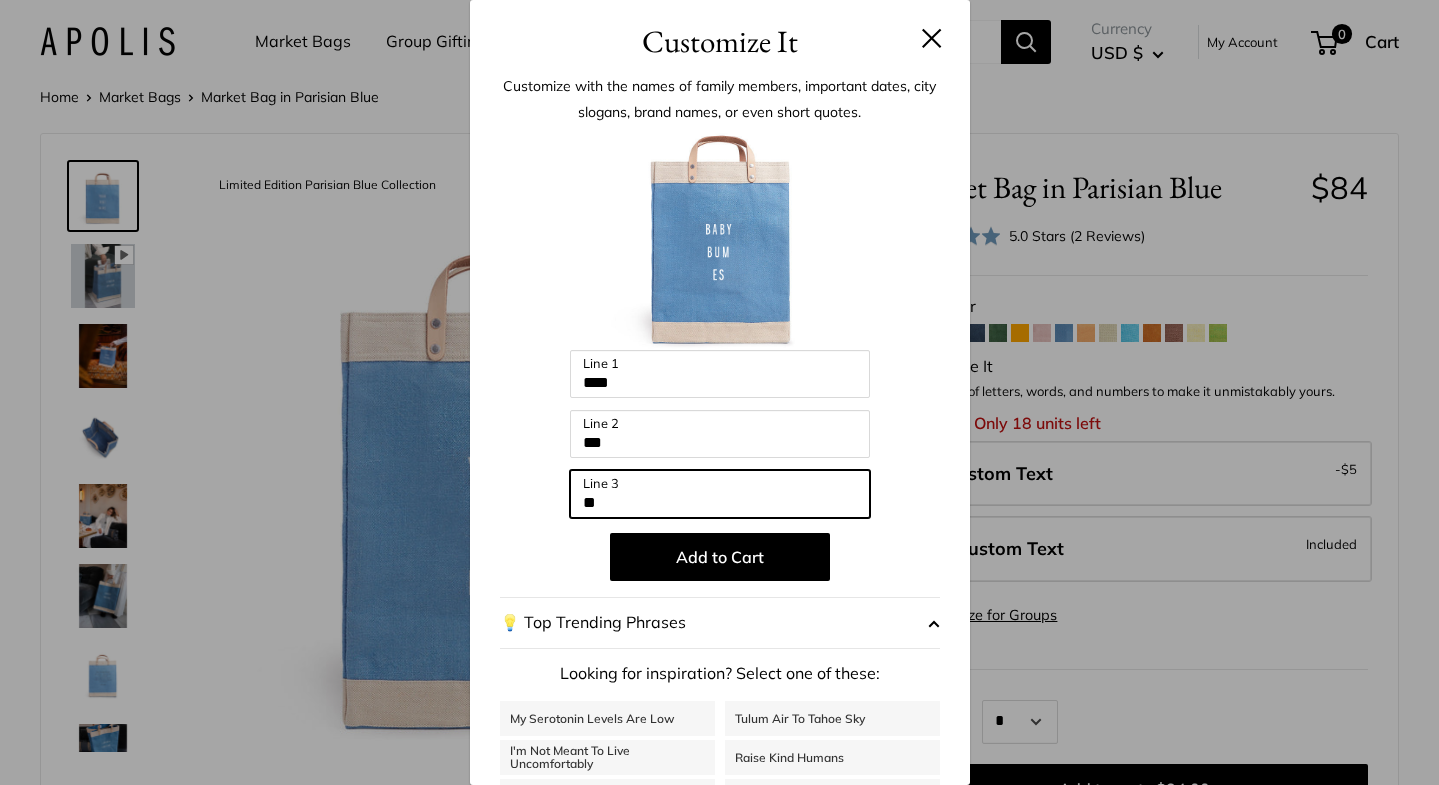 type on "*" 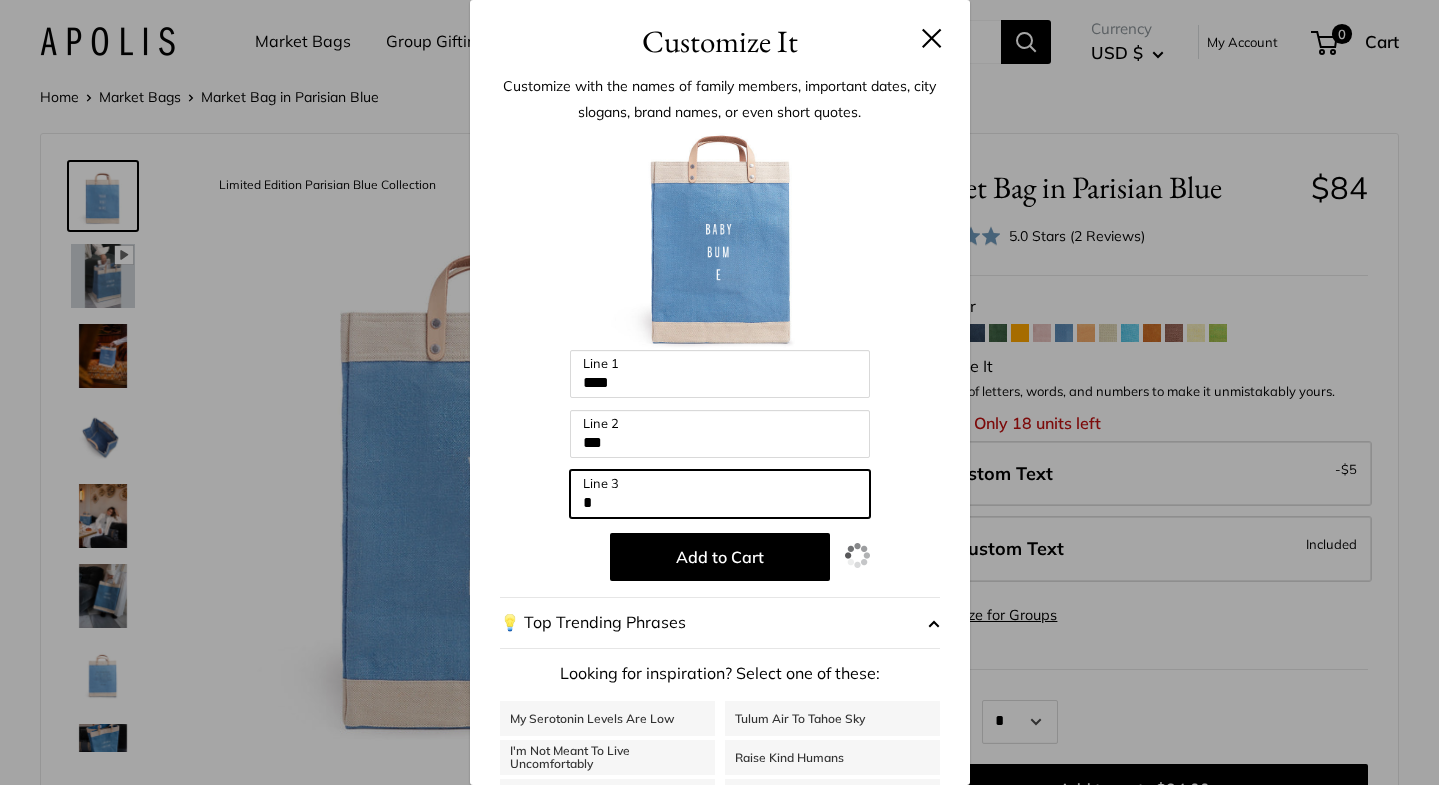 type 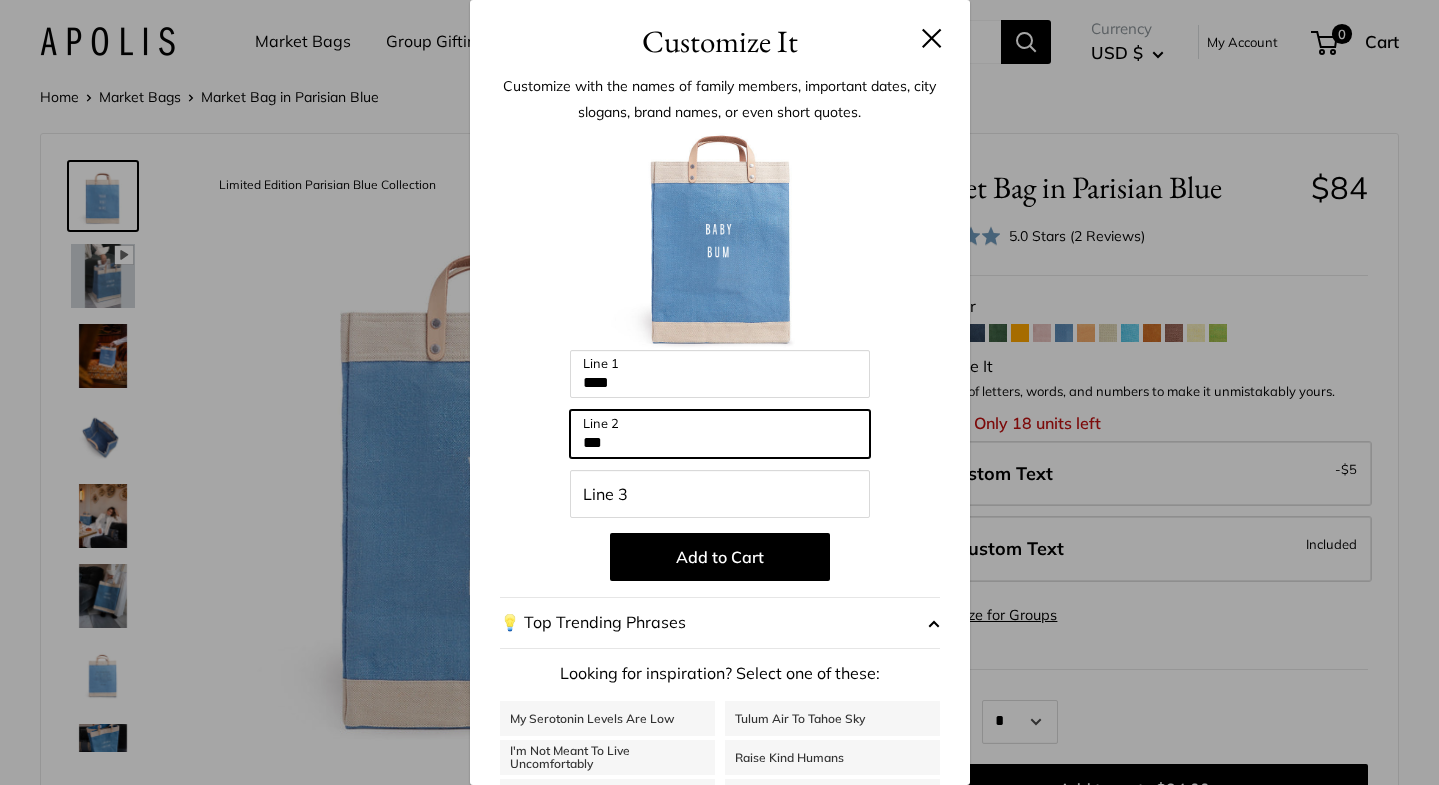 click on "***" at bounding box center (720, 434) 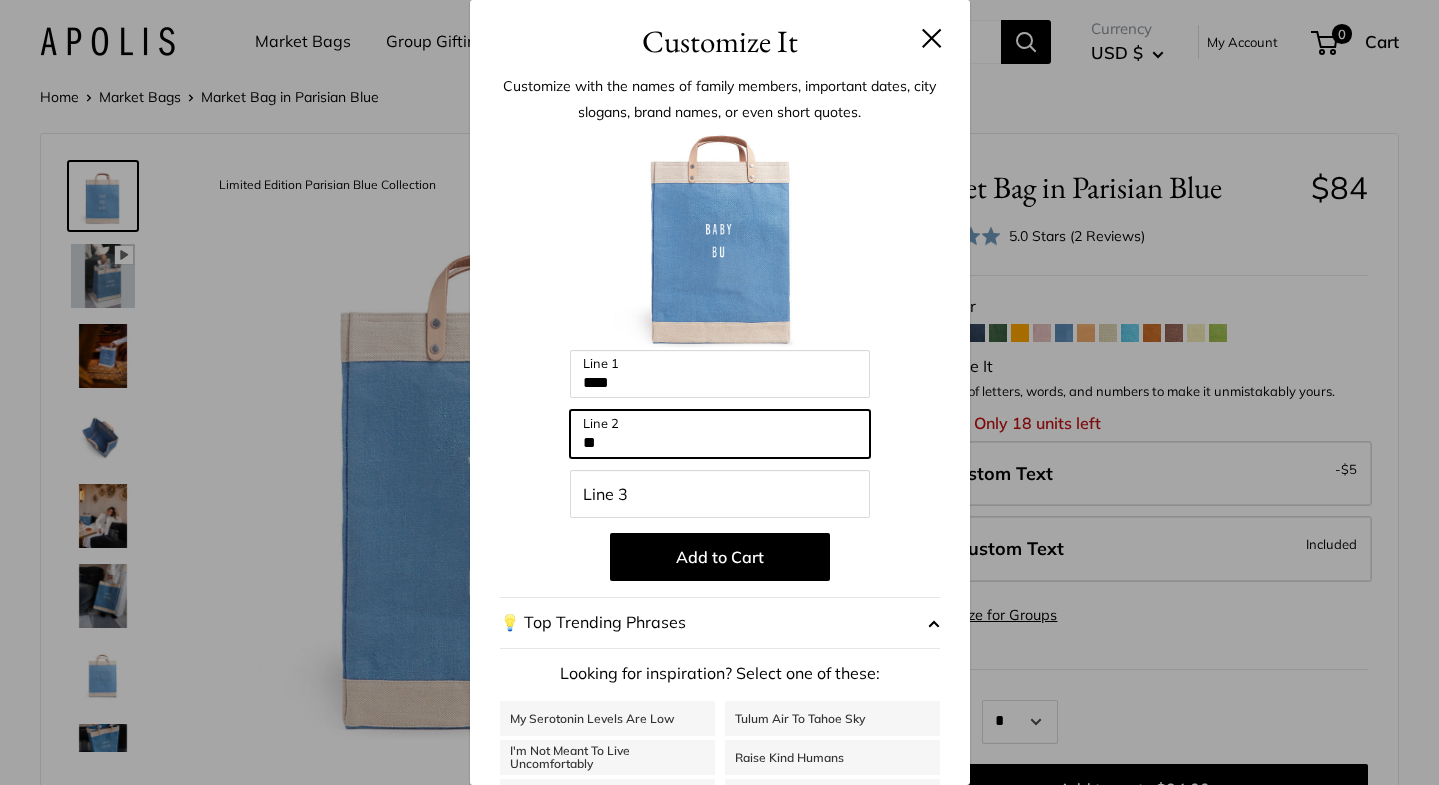 type on "*" 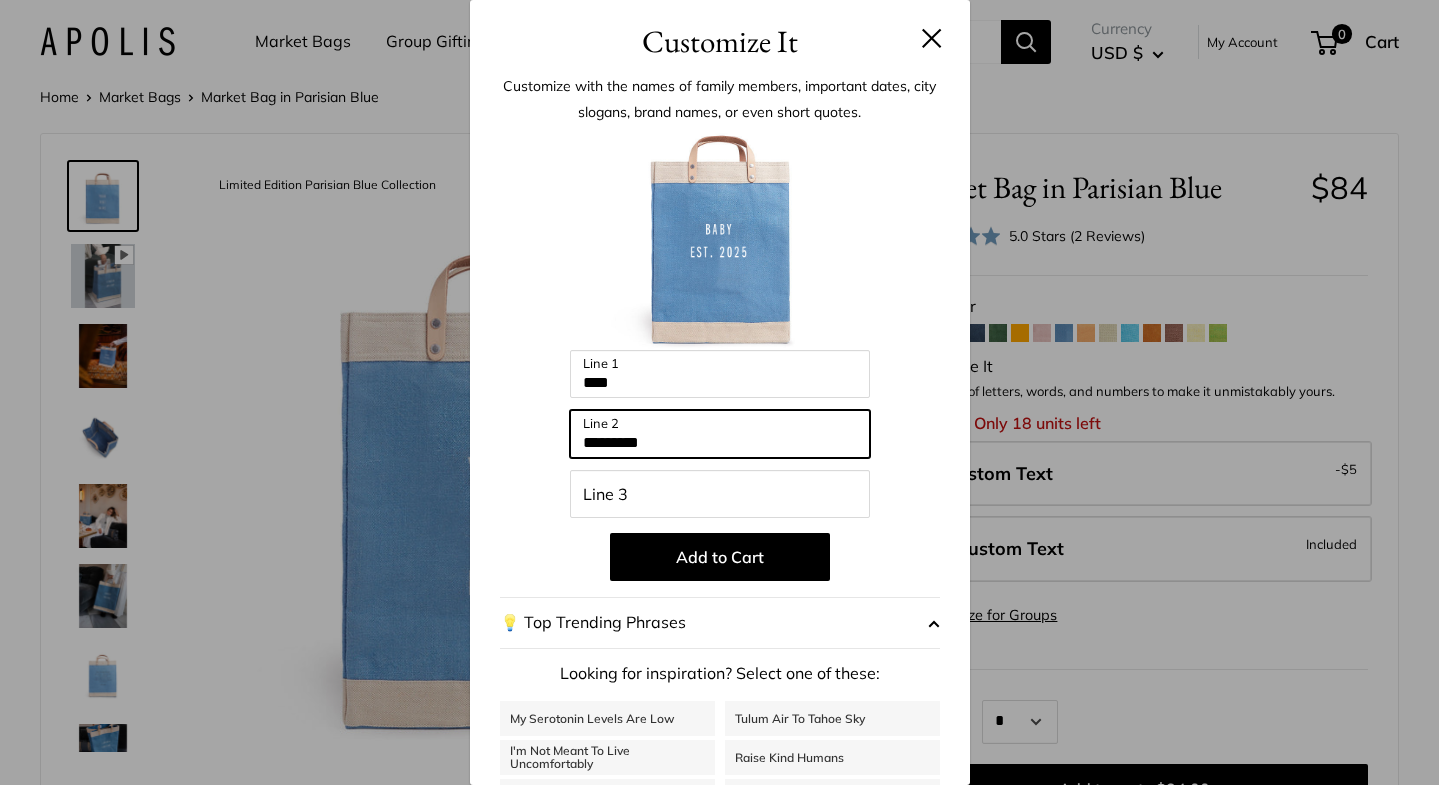 type on "*********" 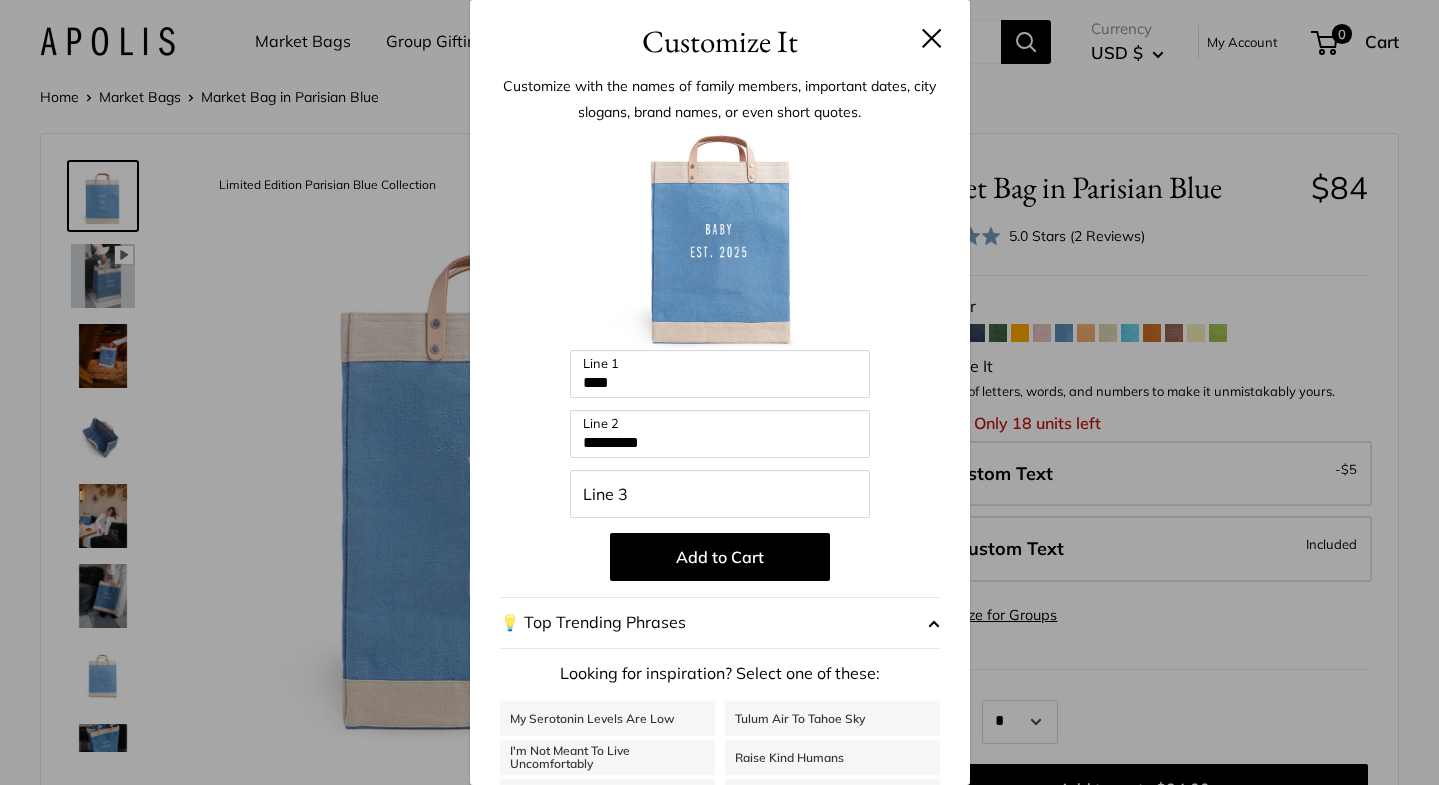 click on "Enter 42 letters
****
Line 1
*********
Line 2
Line 3
Add to Cart
💡 Top Trending Phrases
Looking for inspiration? Select one of these: My Serotonin Levels Are Low Tulum Air To Tahoe Sky I'm Not Meant To Live Uncomfortably Raise Kind Humans It's All In The Bag "ABC" (Monogram your initials) Neighborhood State Country The Smiths, est. [YEAR]" at bounding box center (720, 537) 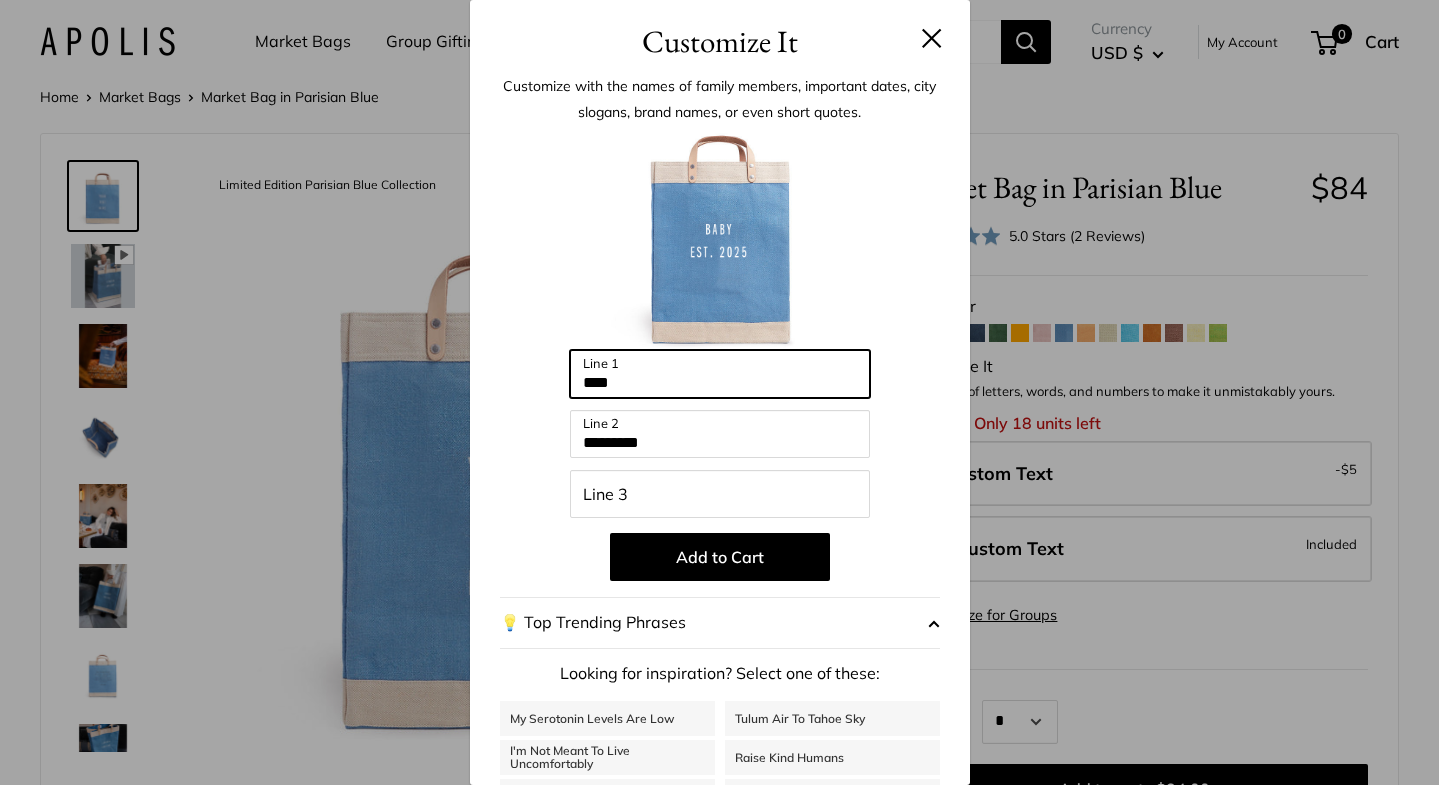 click on "****" at bounding box center [720, 374] 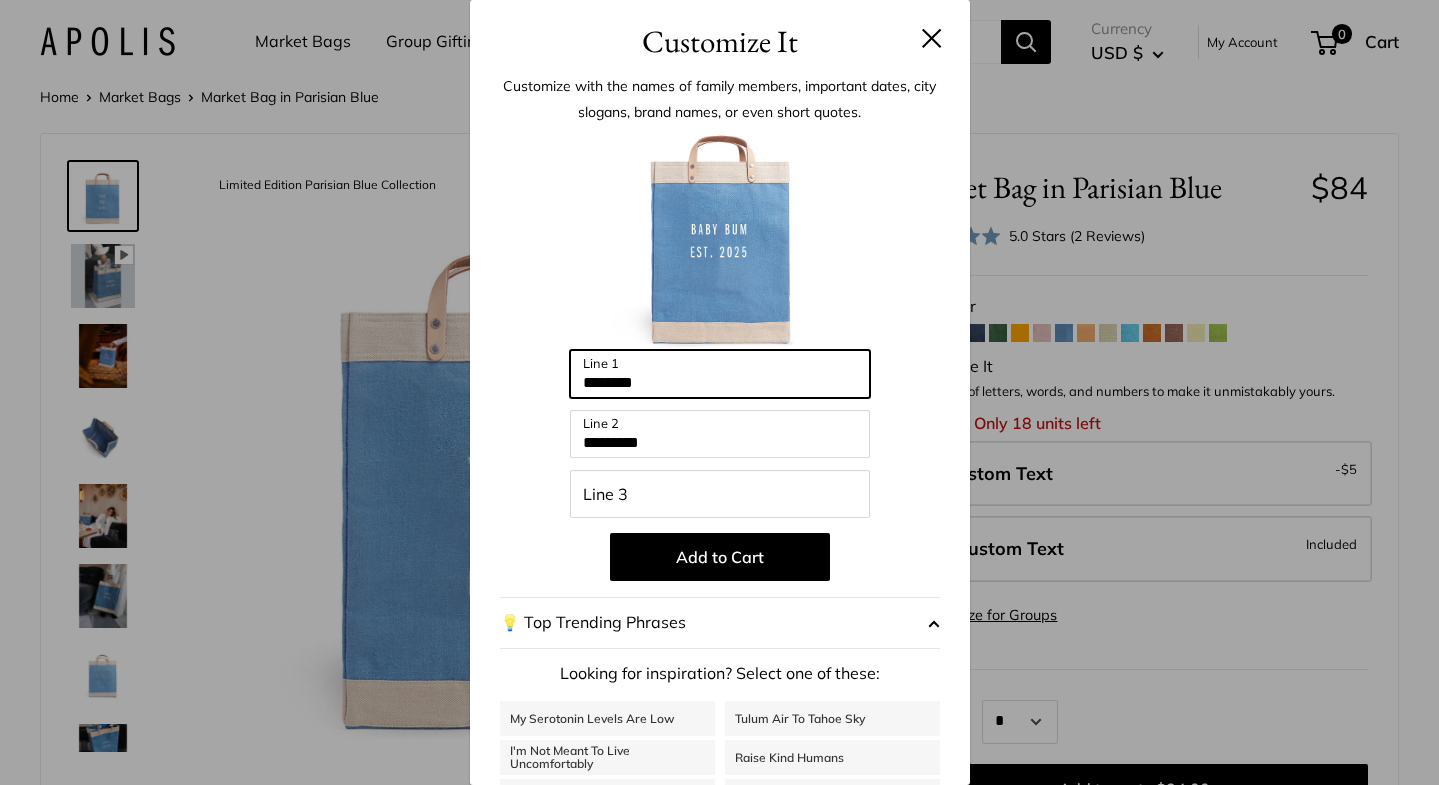 type on "********" 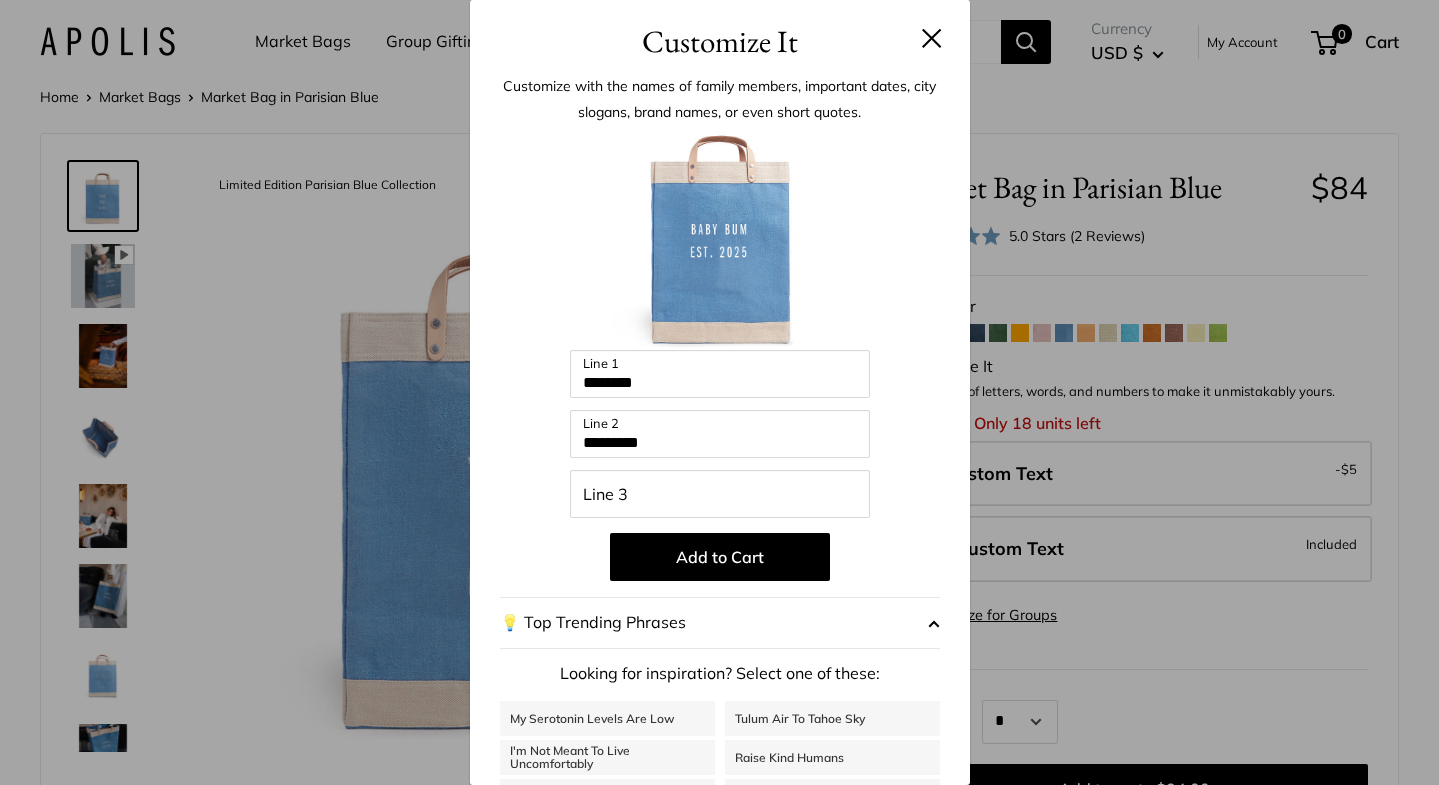 click on "Customize It
Customize with the names of family members, important dates, city slogans, brand names, or even short quotes.
Enter 42 letters
********
Line 1
*********
Line 2
Line 3
Add to Cart
💡 Top Trending Phrases
Looking for inspiration? Select one of these: Tulum Air To Tahoe Sky" at bounding box center (719, 392) 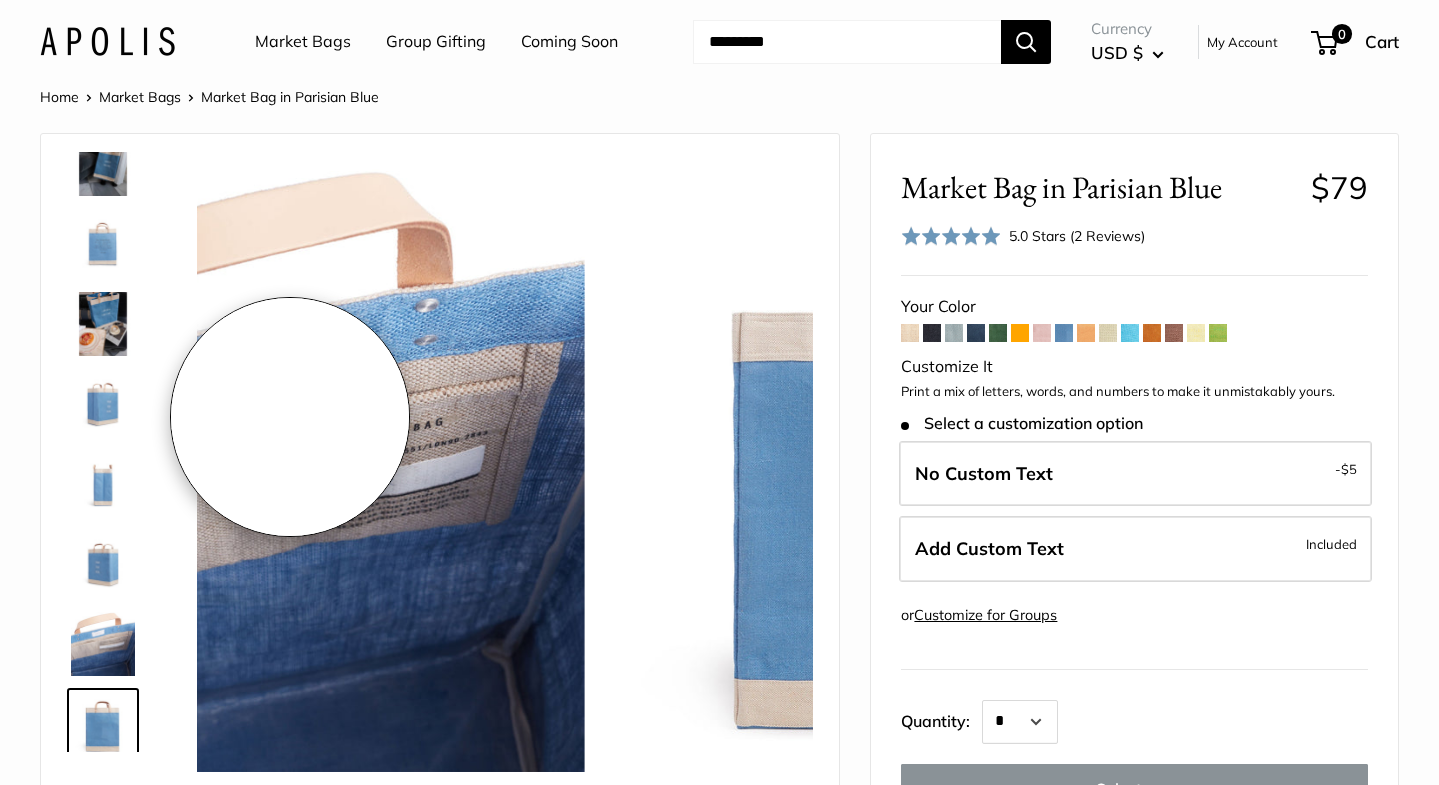 scroll, scrollTop: 448, scrollLeft: 0, axis: vertical 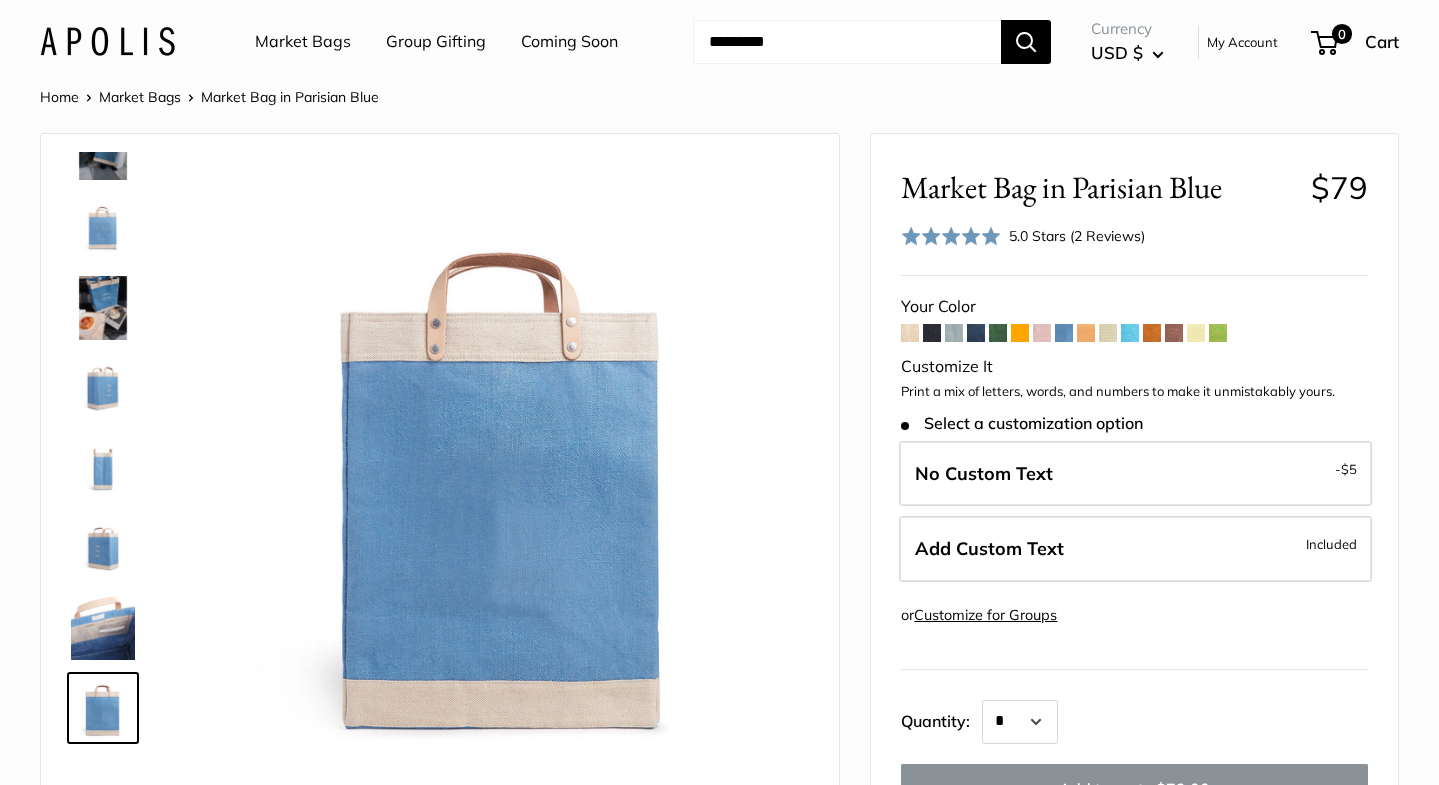 click at bounding box center [103, 308] 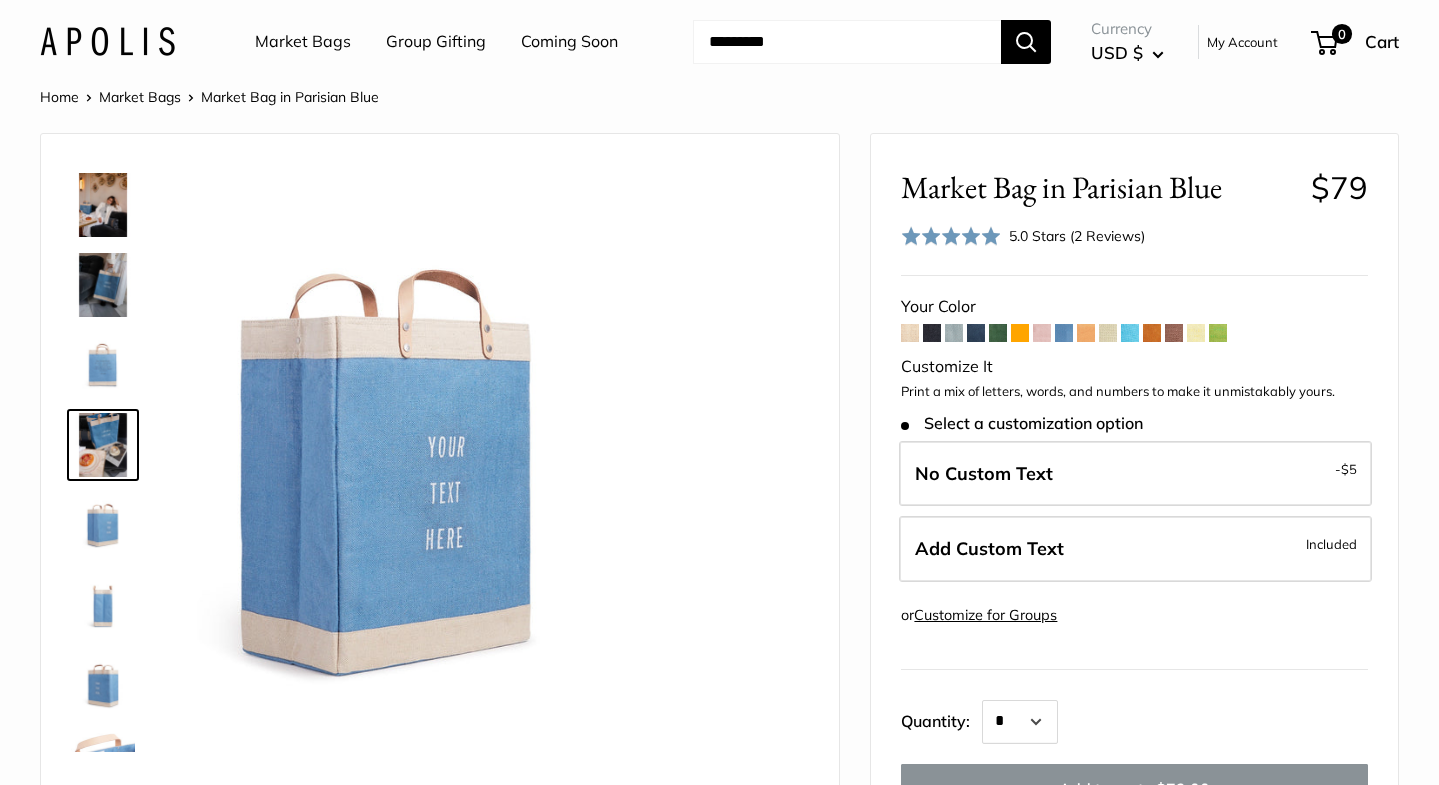 scroll, scrollTop: 302, scrollLeft: 0, axis: vertical 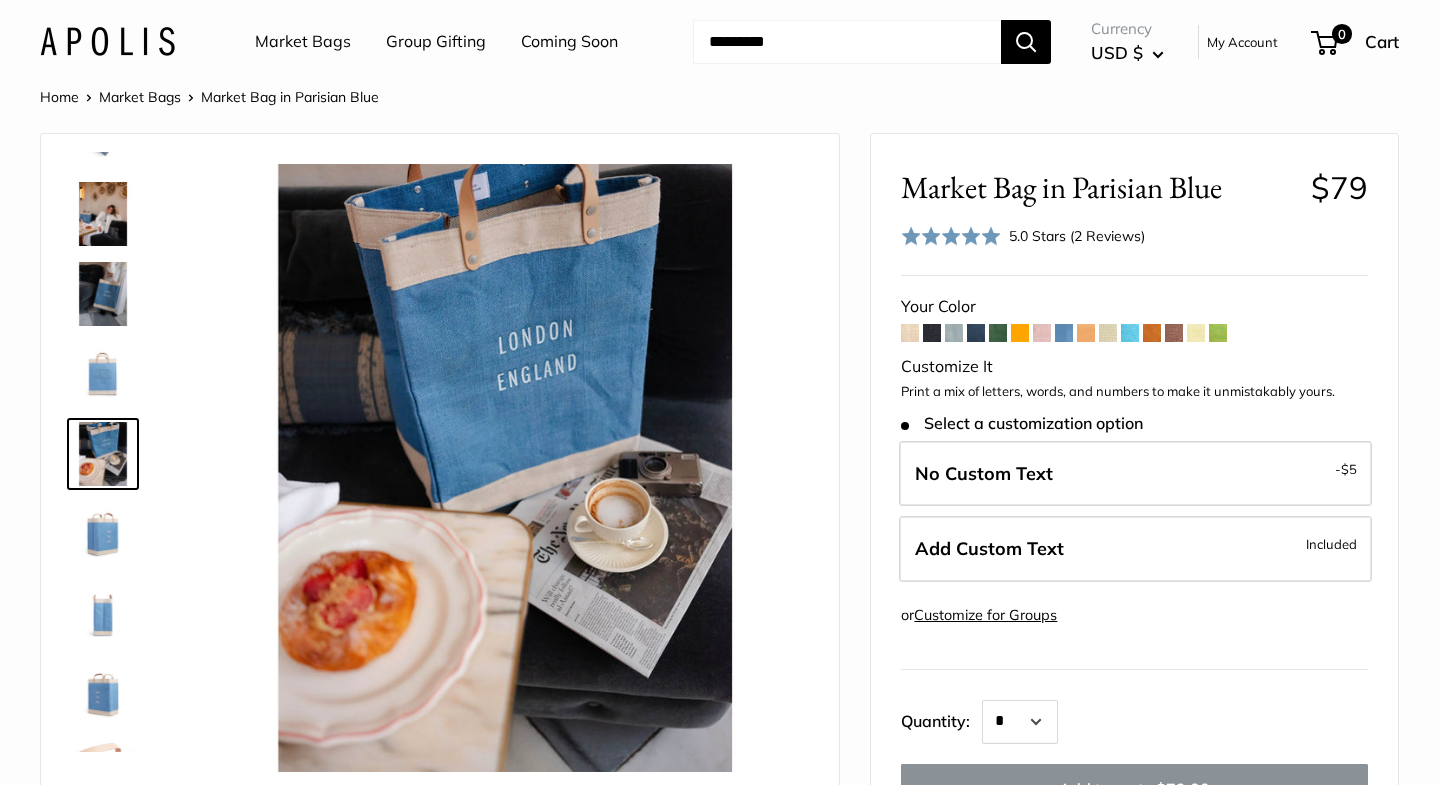 click at bounding box center (103, 454) 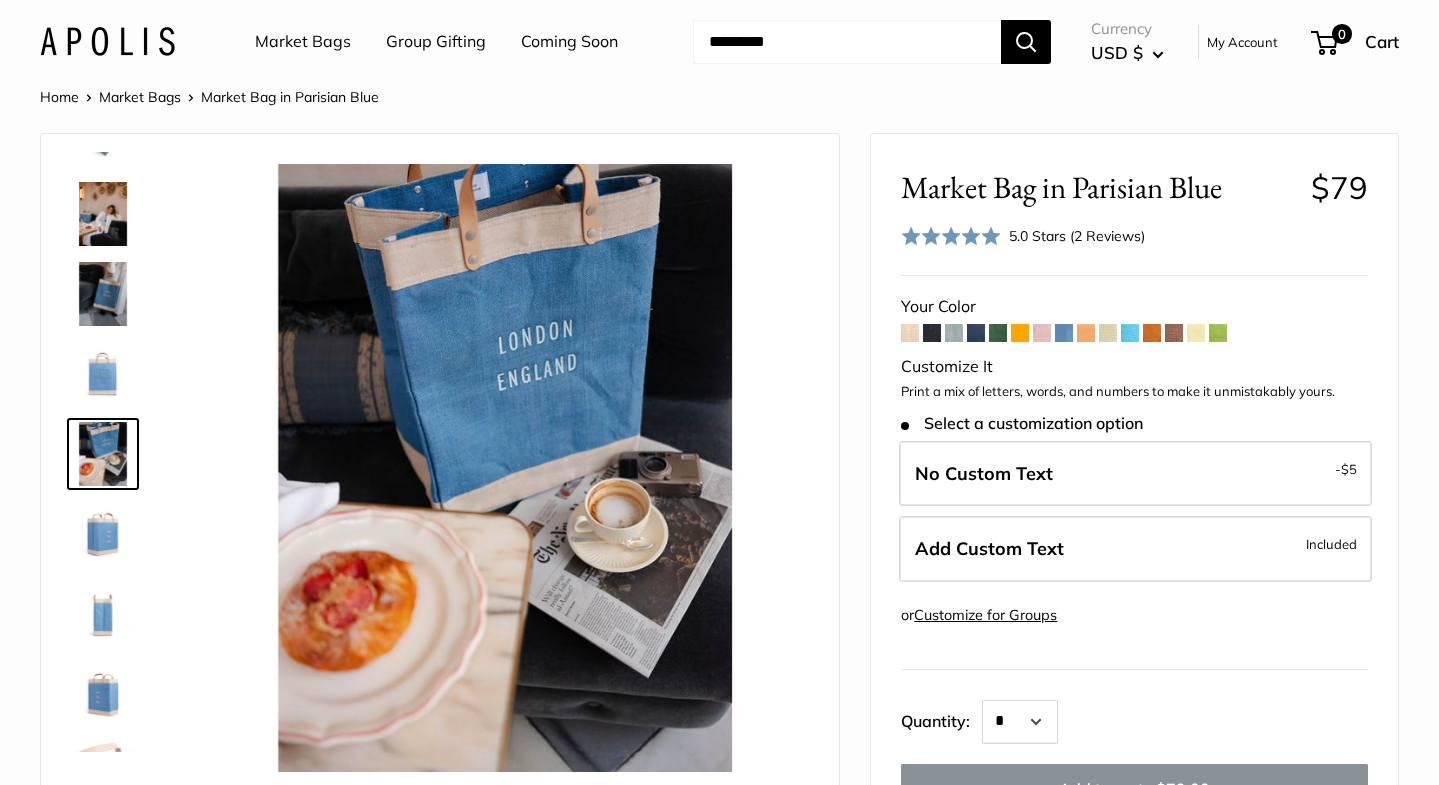 click at bounding box center (103, 214) 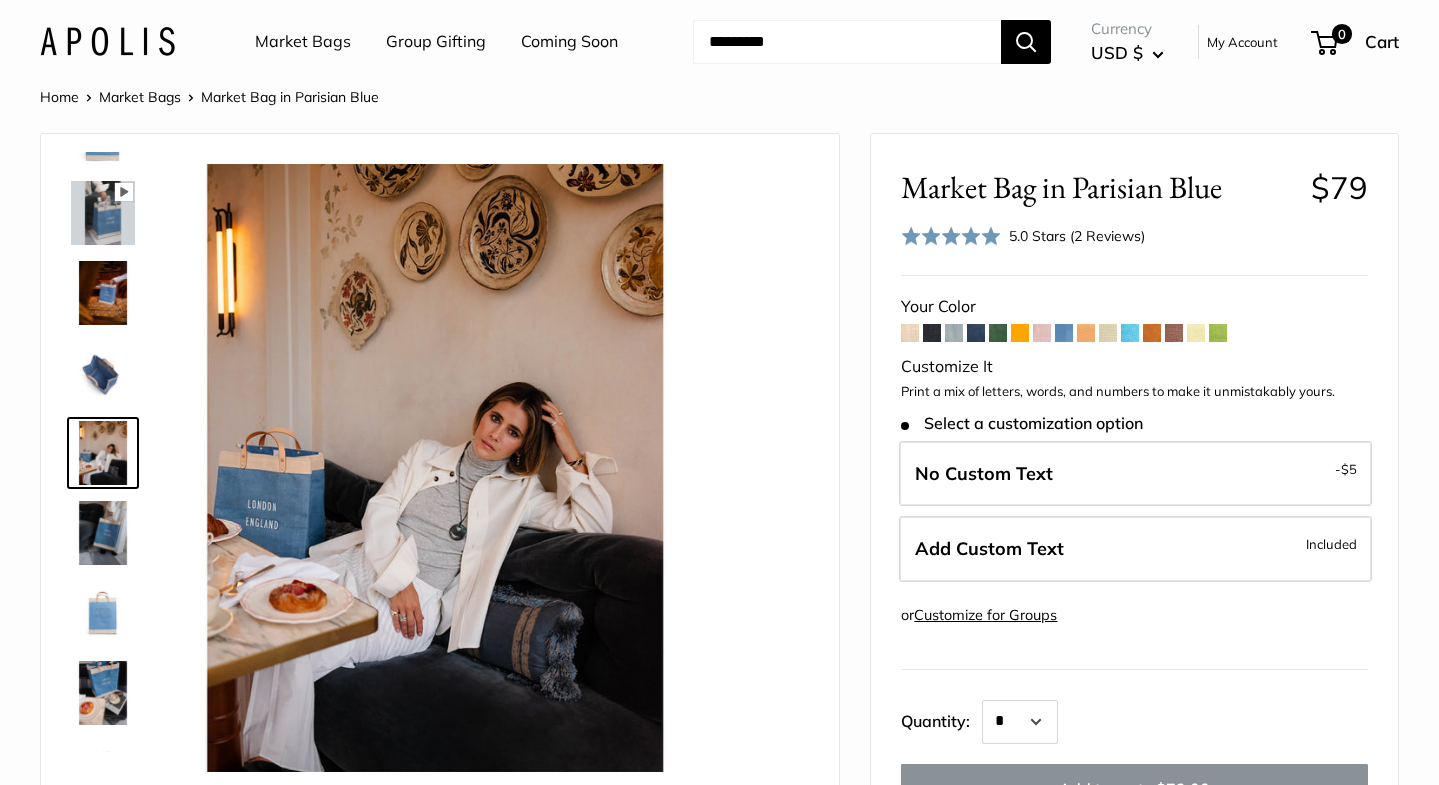 scroll, scrollTop: 62, scrollLeft: 0, axis: vertical 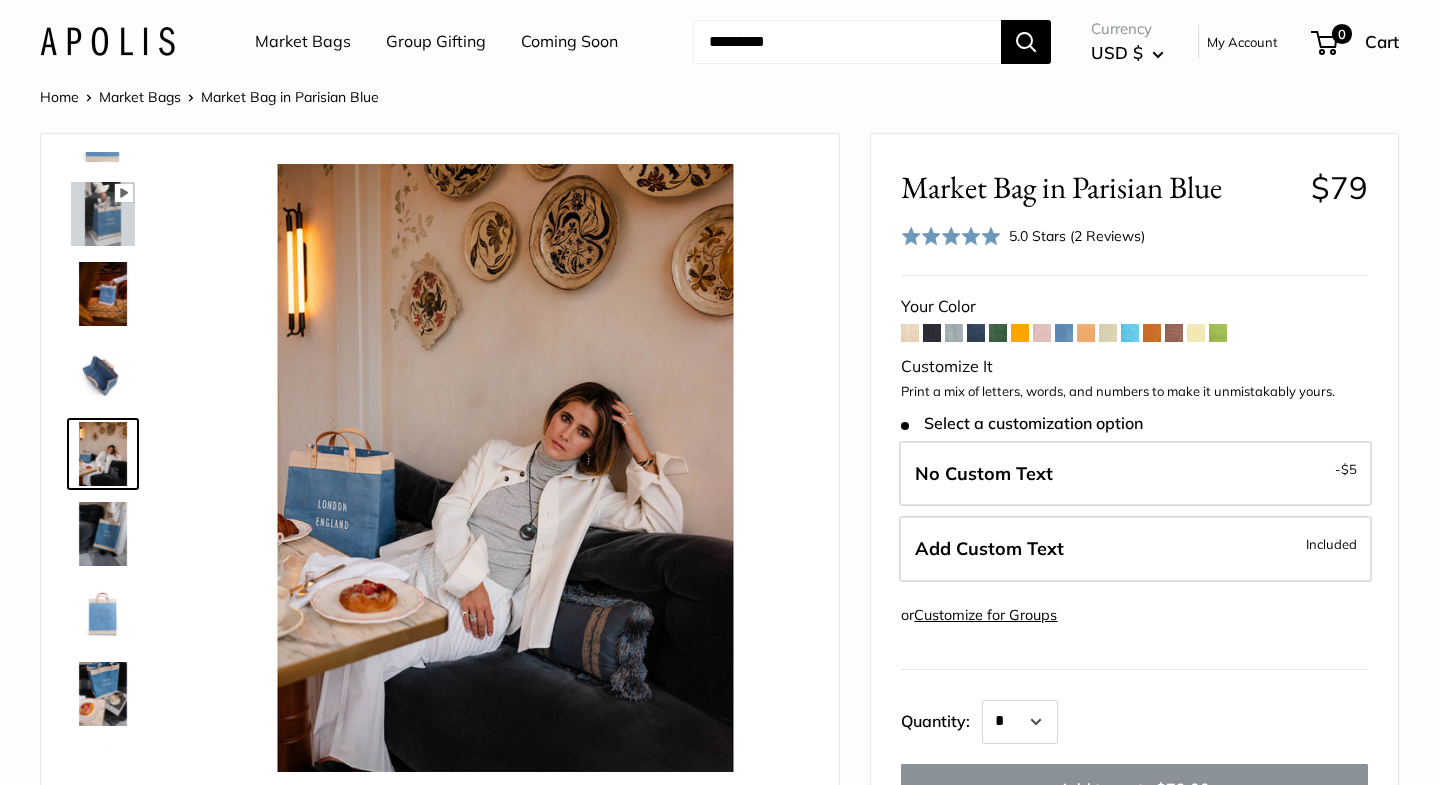 click at bounding box center (103, 294) 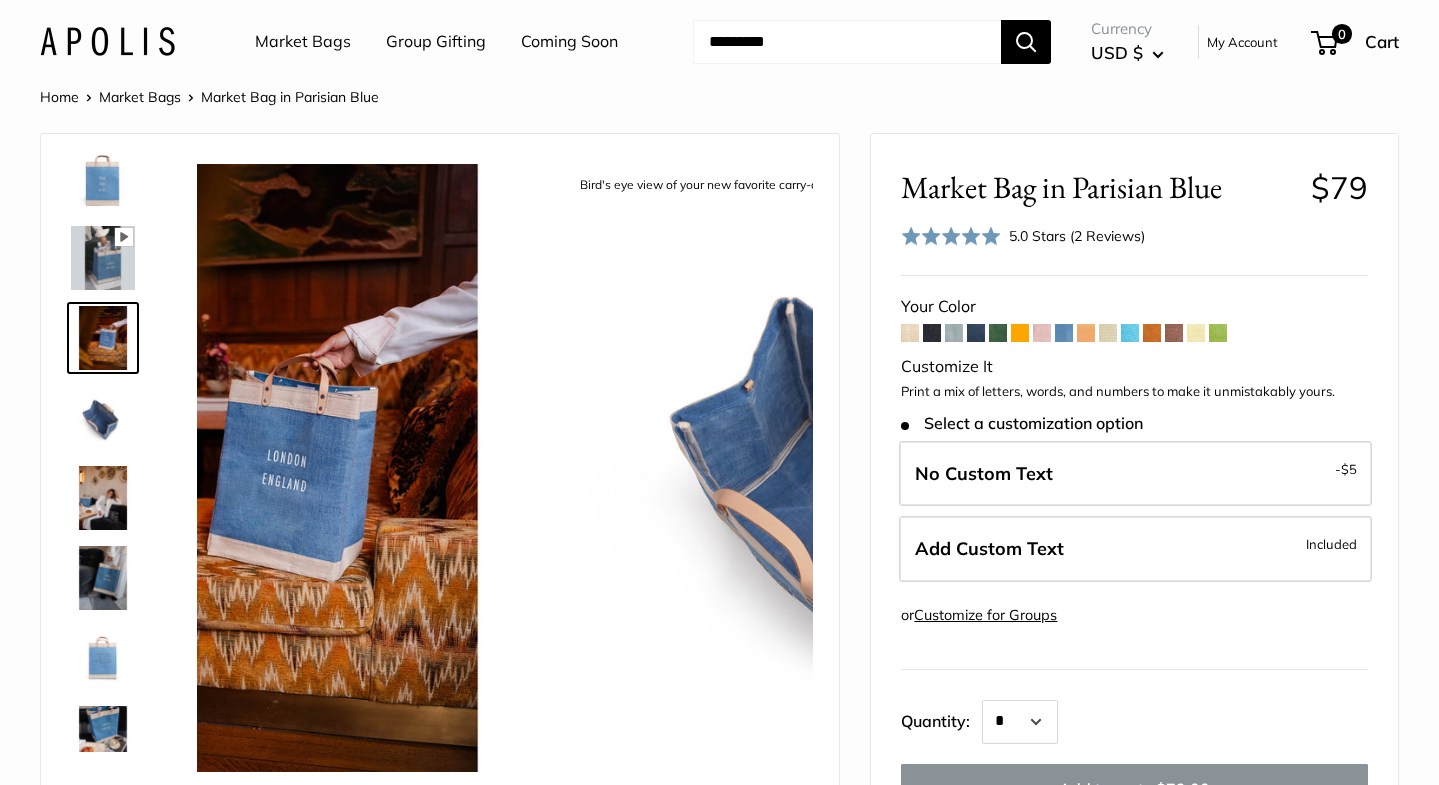scroll, scrollTop: 0, scrollLeft: 0, axis: both 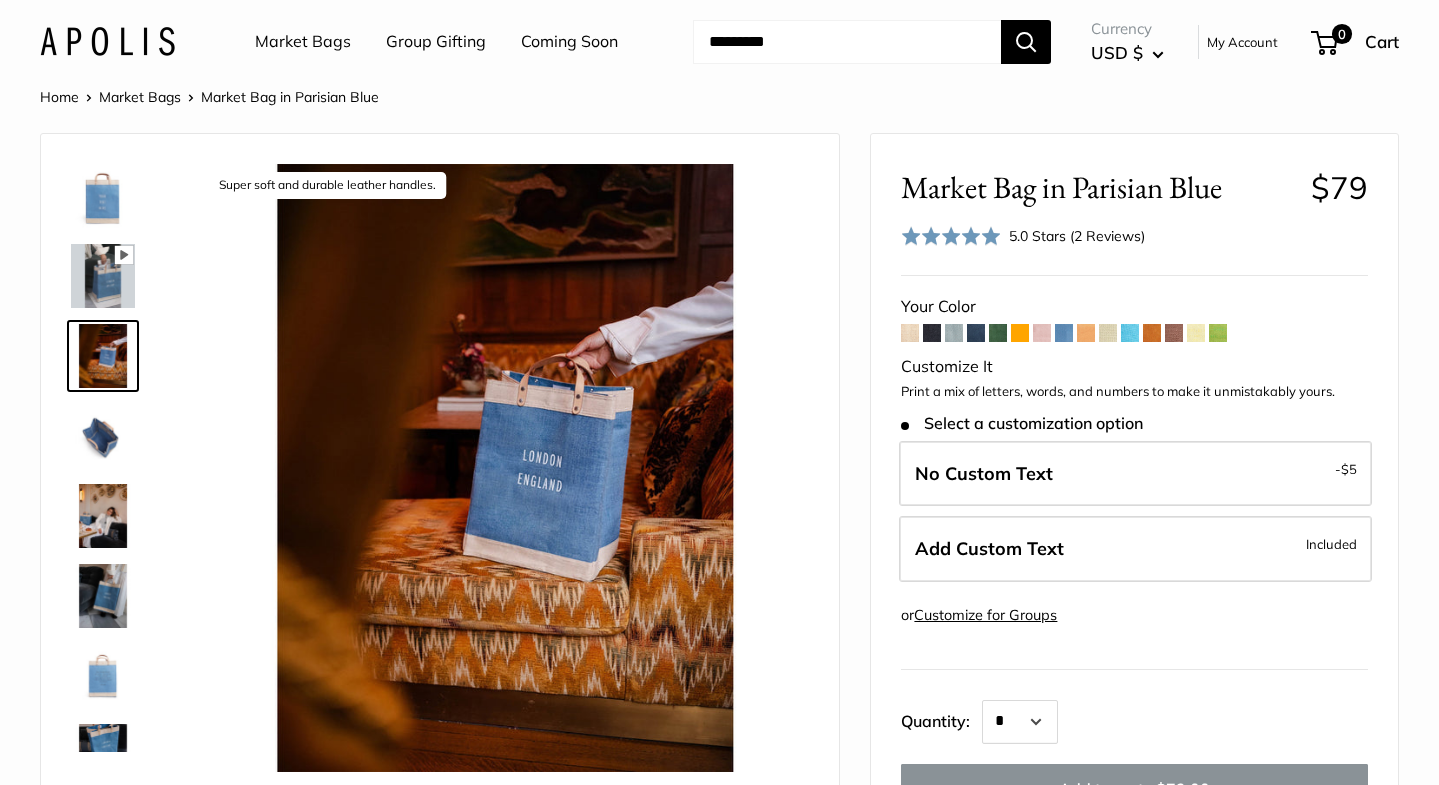 click at bounding box center [103, 436] 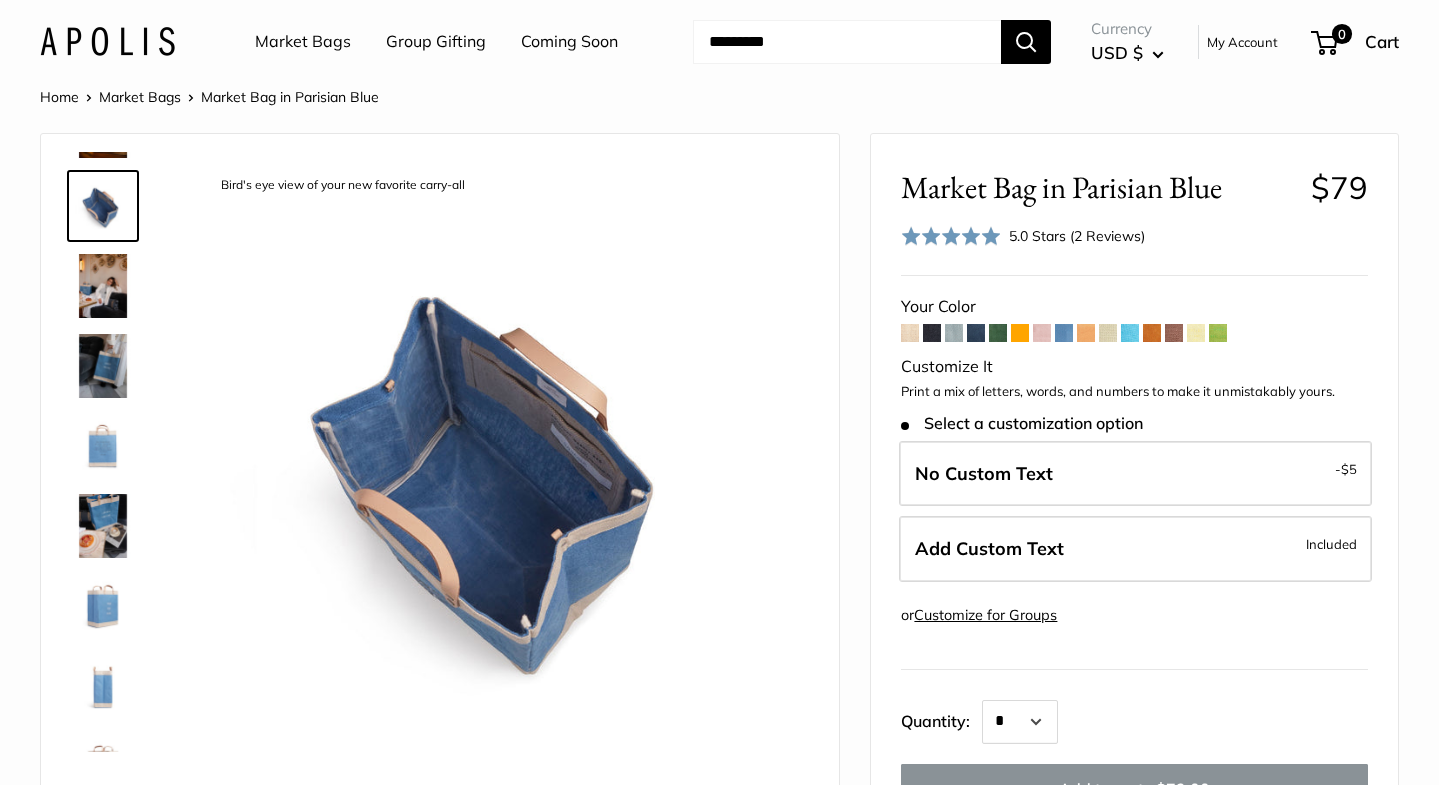 scroll, scrollTop: 323, scrollLeft: 0, axis: vertical 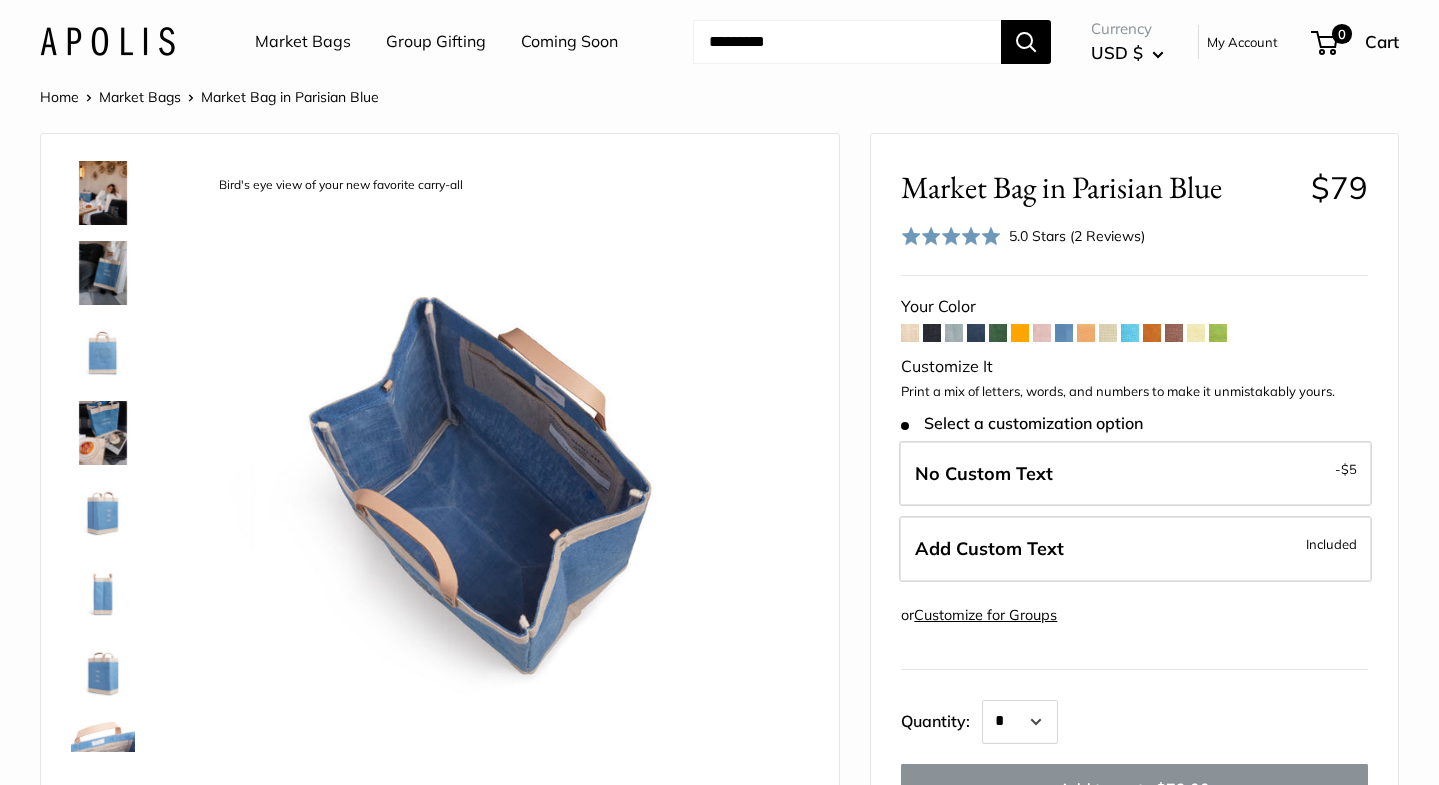 click at bounding box center [103, 513] 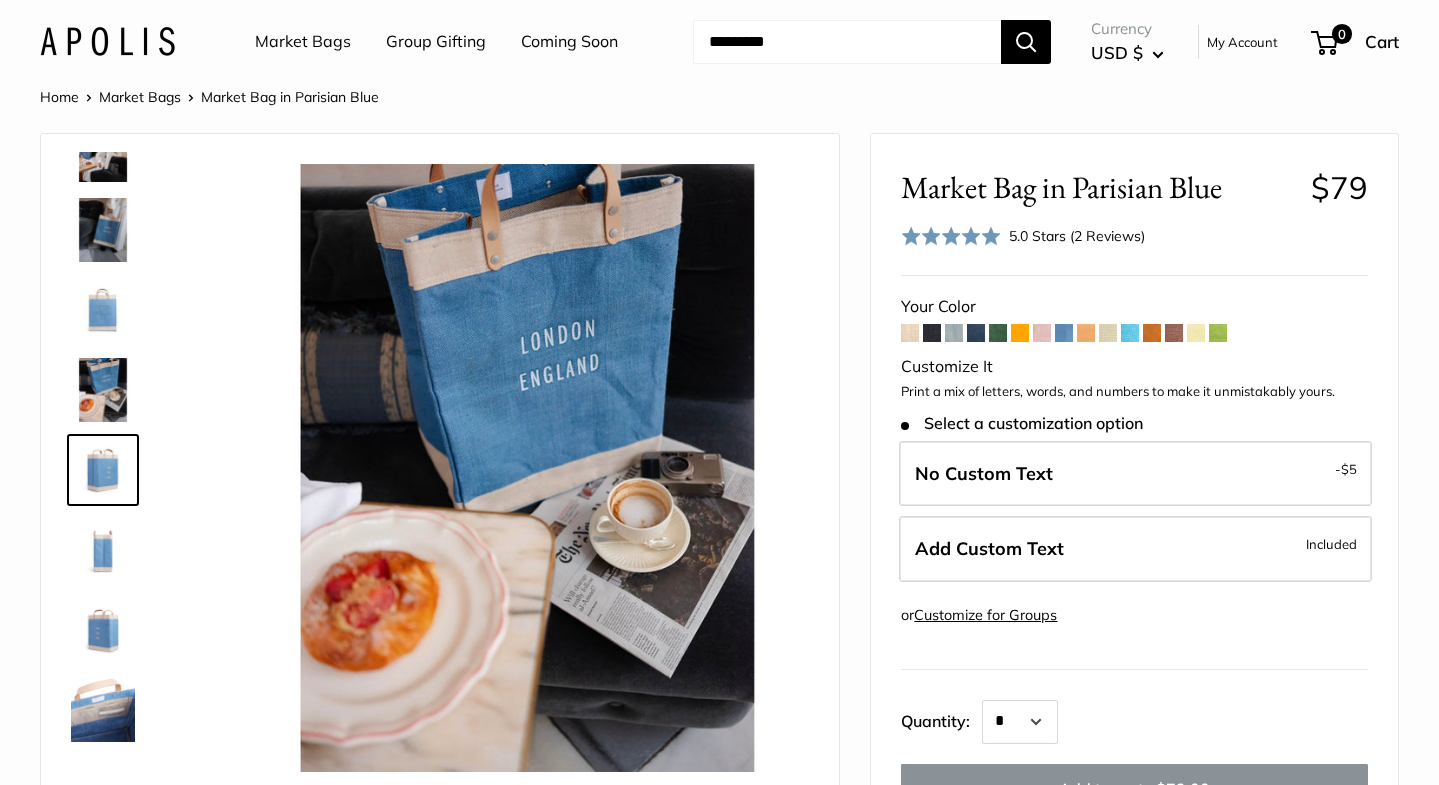 scroll, scrollTop: 382, scrollLeft: 0, axis: vertical 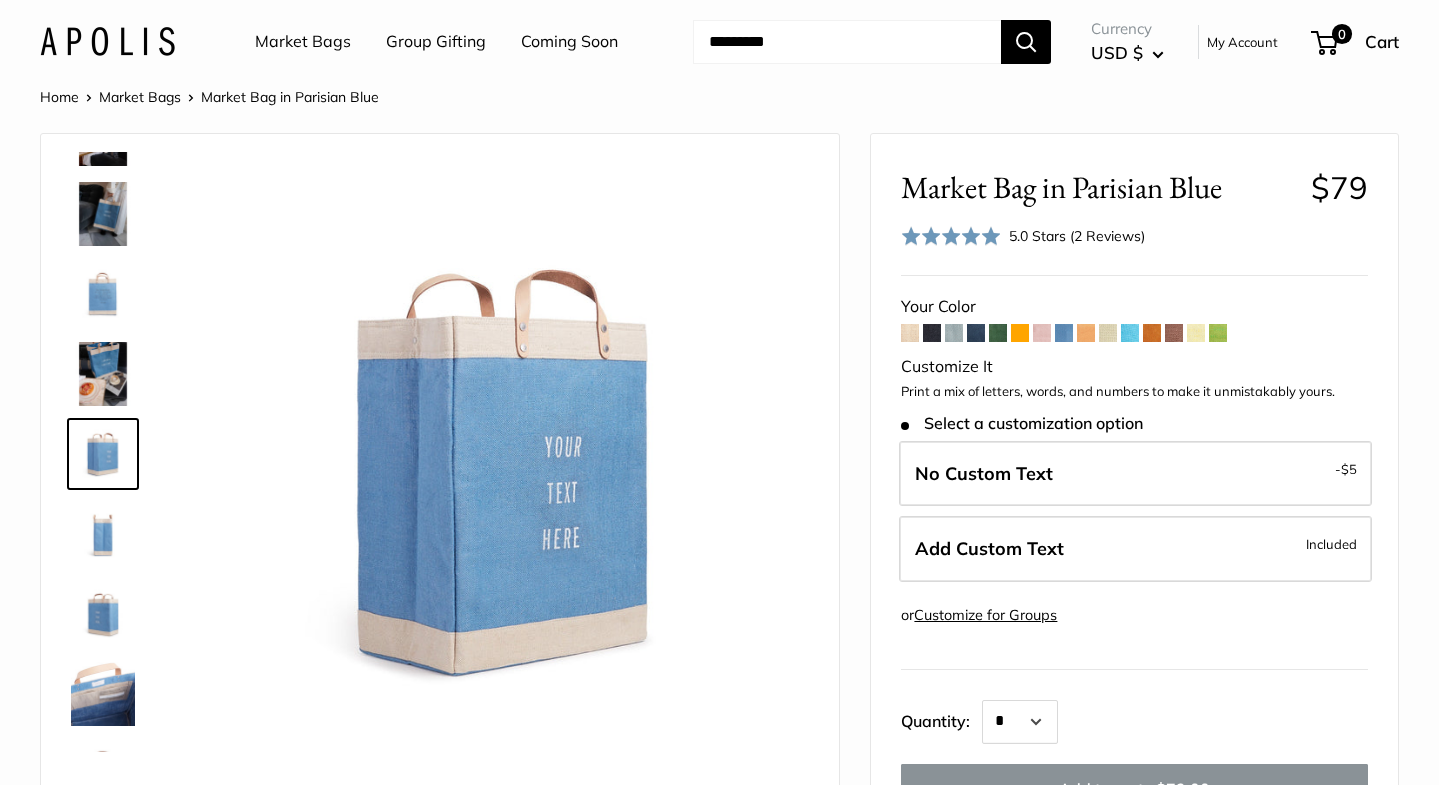 click at bounding box center (103, 534) 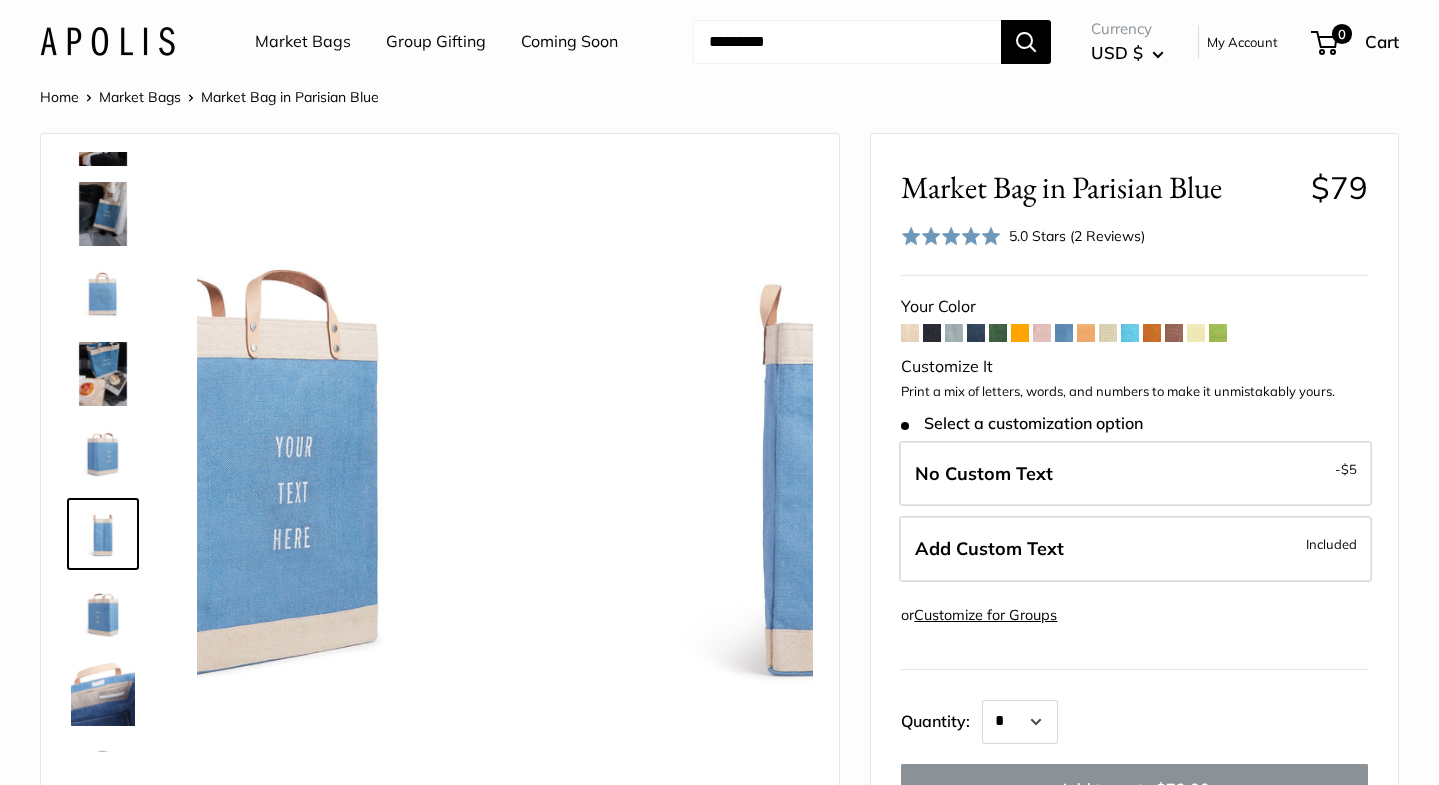 scroll, scrollTop: 448, scrollLeft: 0, axis: vertical 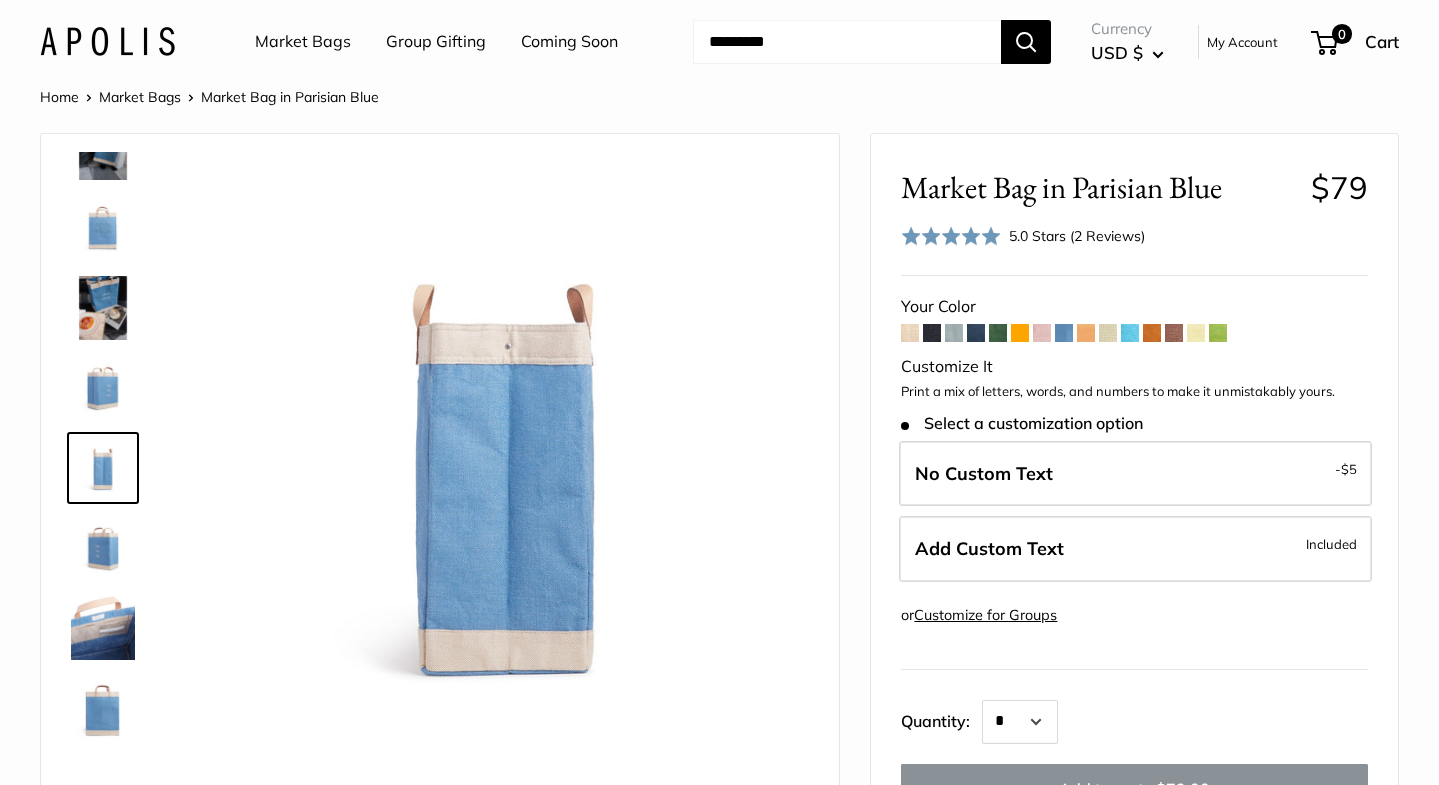 click at bounding box center (103, 548) 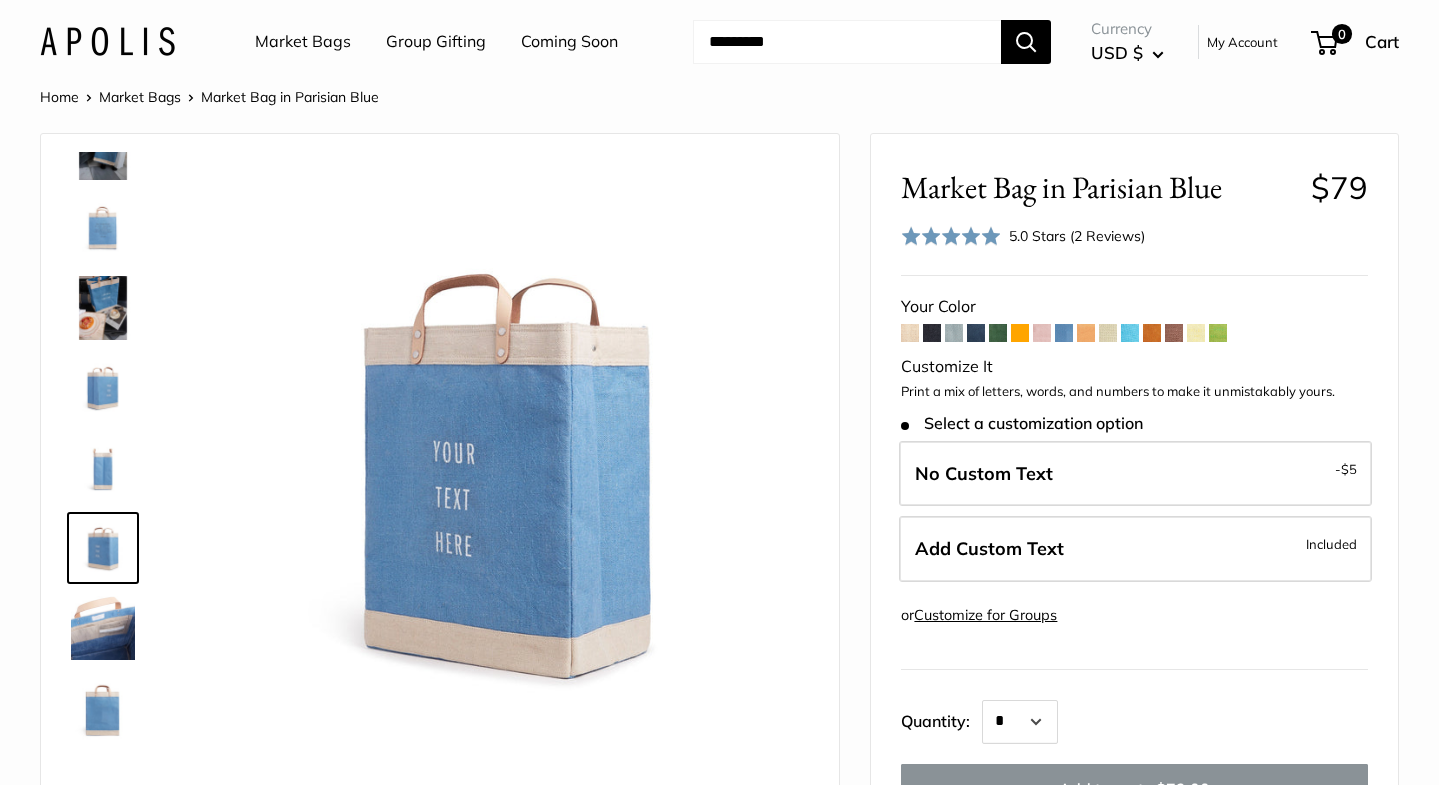 click at bounding box center [103, 628] 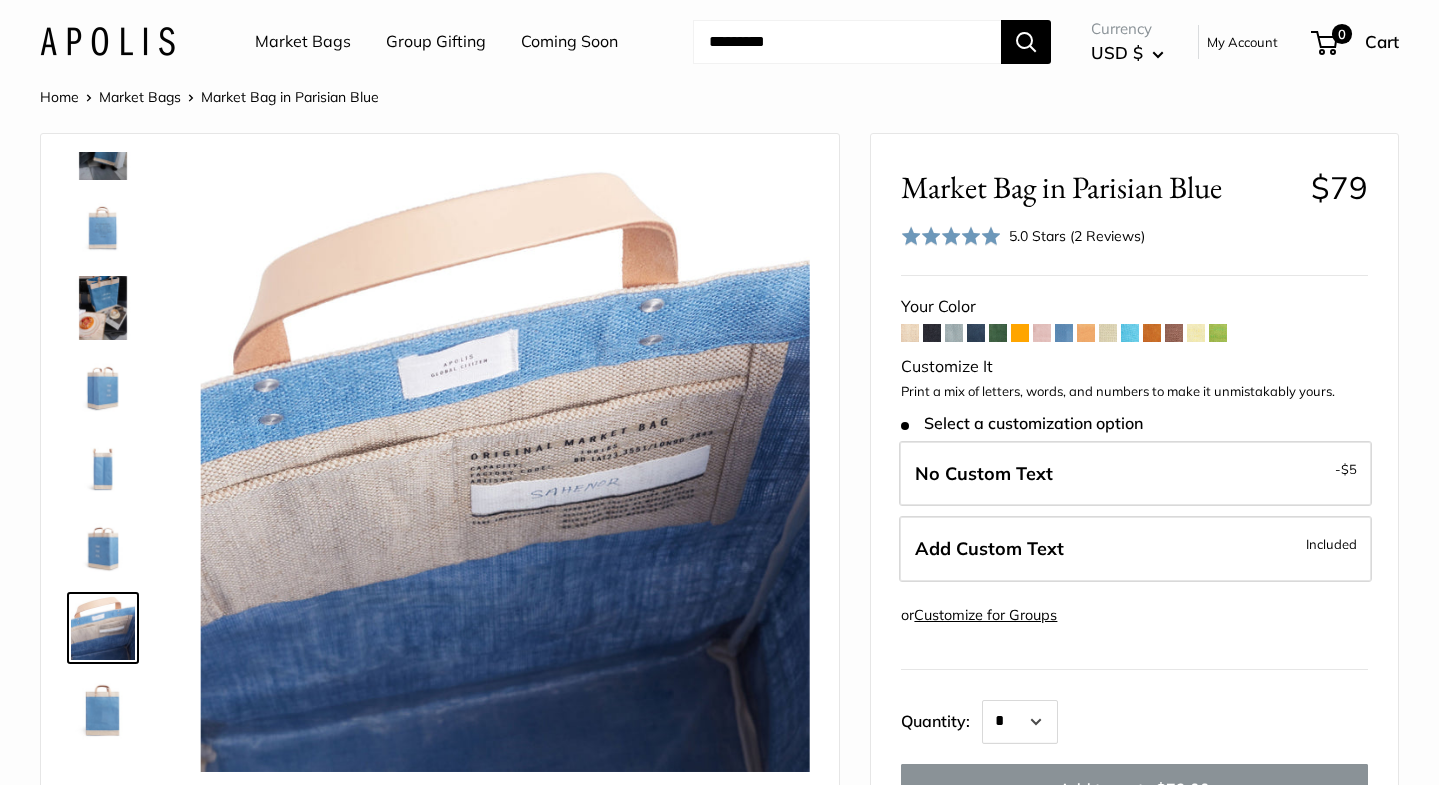 click at bounding box center (103, 708) 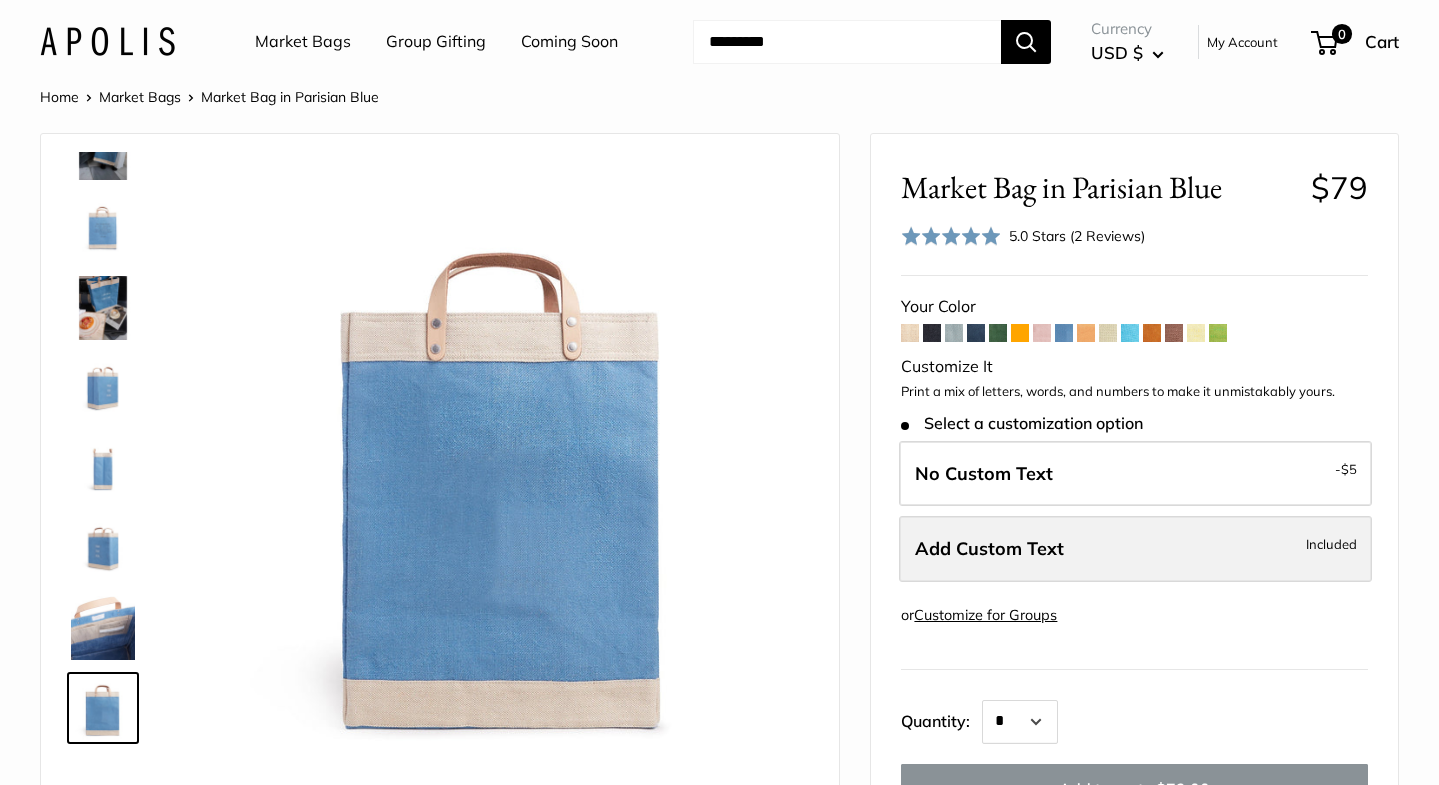 click on "Add Custom Text
Included" at bounding box center (1135, 549) 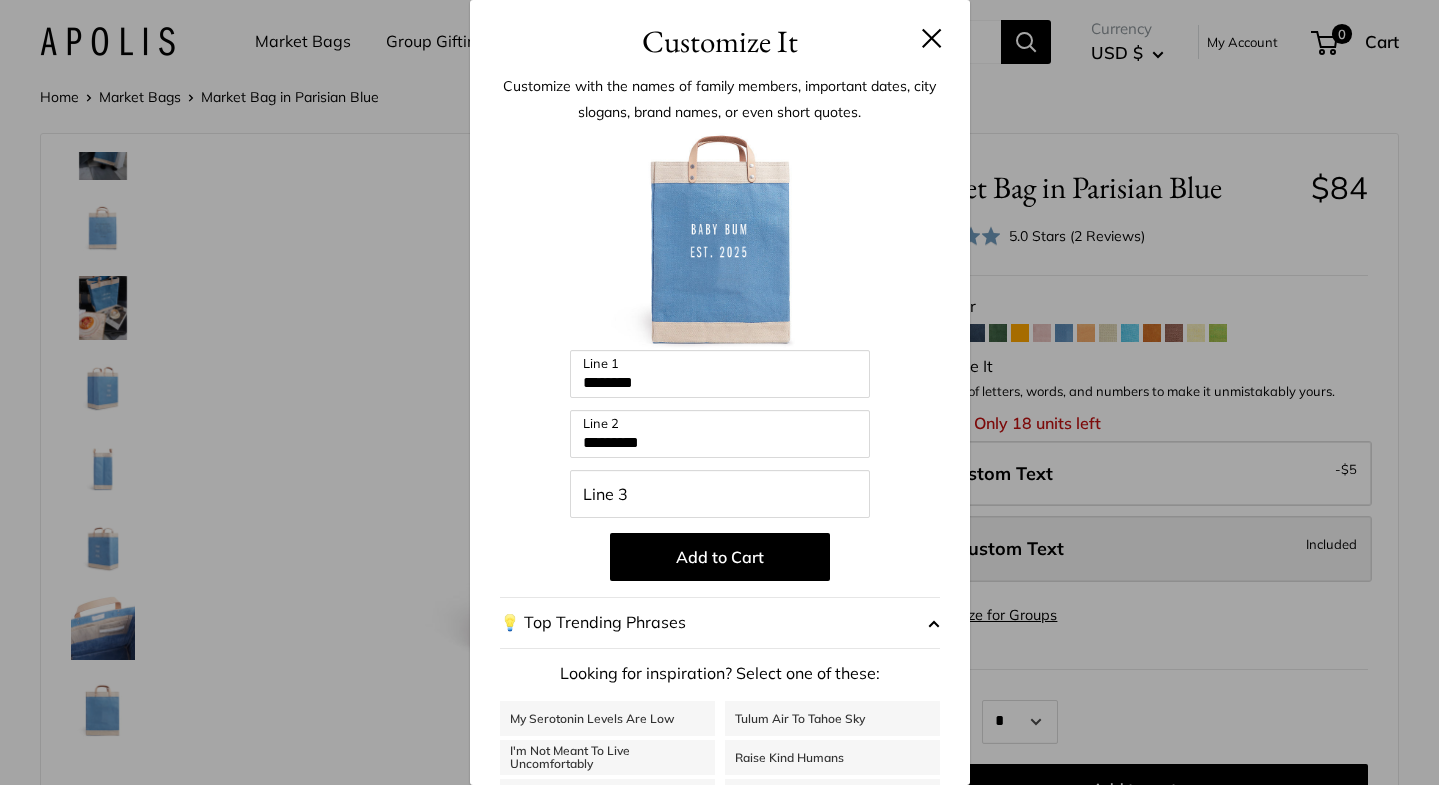 scroll, scrollTop: 0, scrollLeft: 0, axis: both 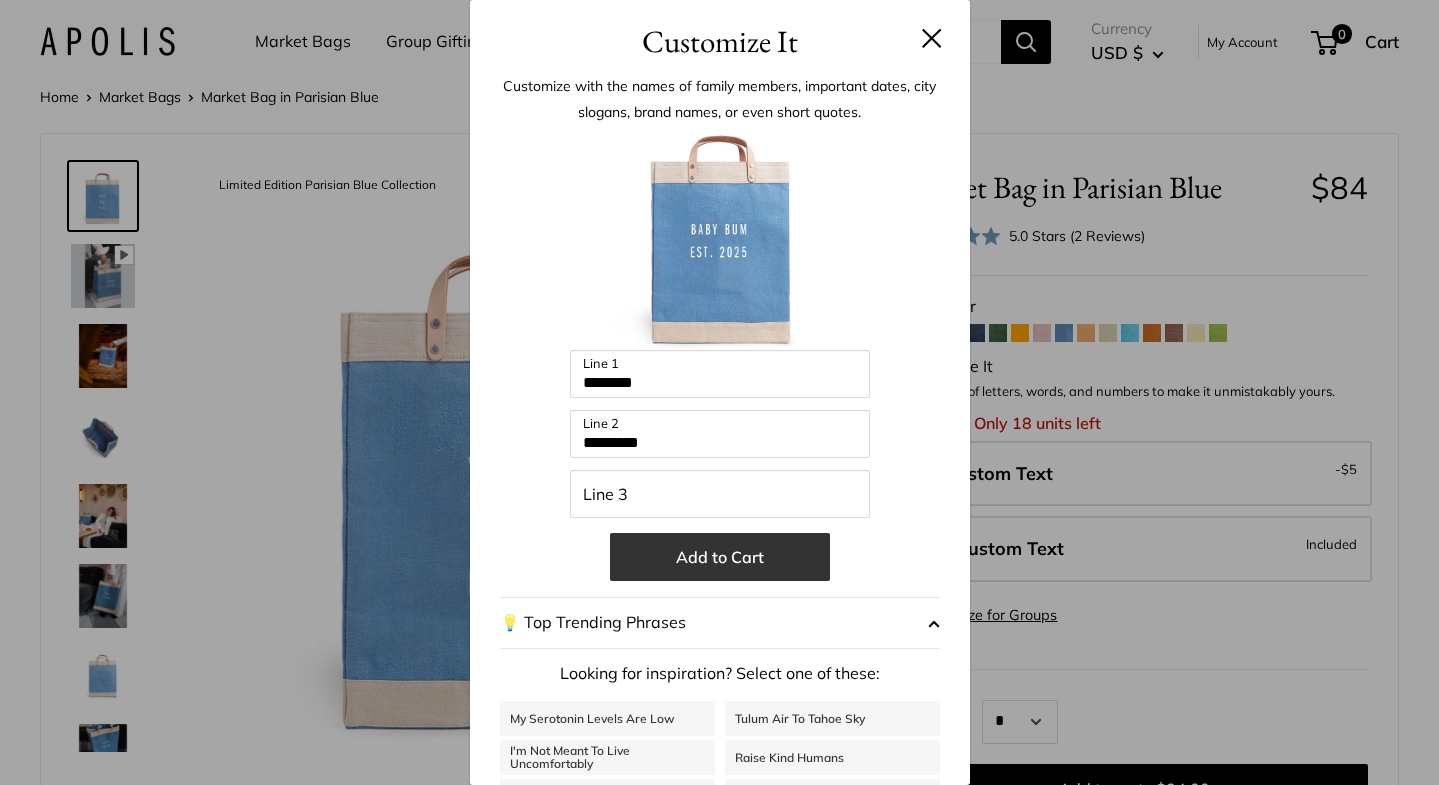 click on "Add to Cart" at bounding box center (720, 557) 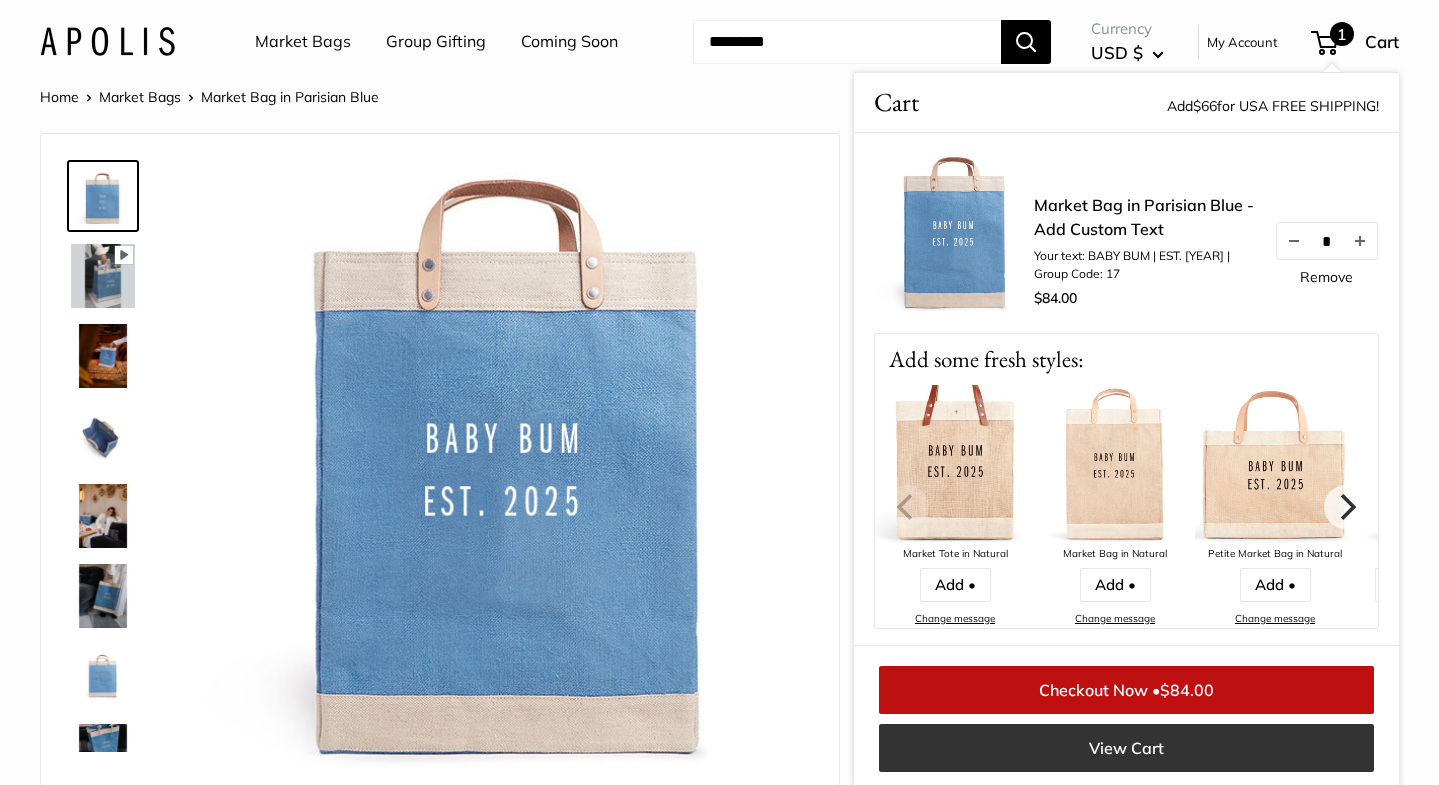 click on "View Cart" at bounding box center [1126, 748] 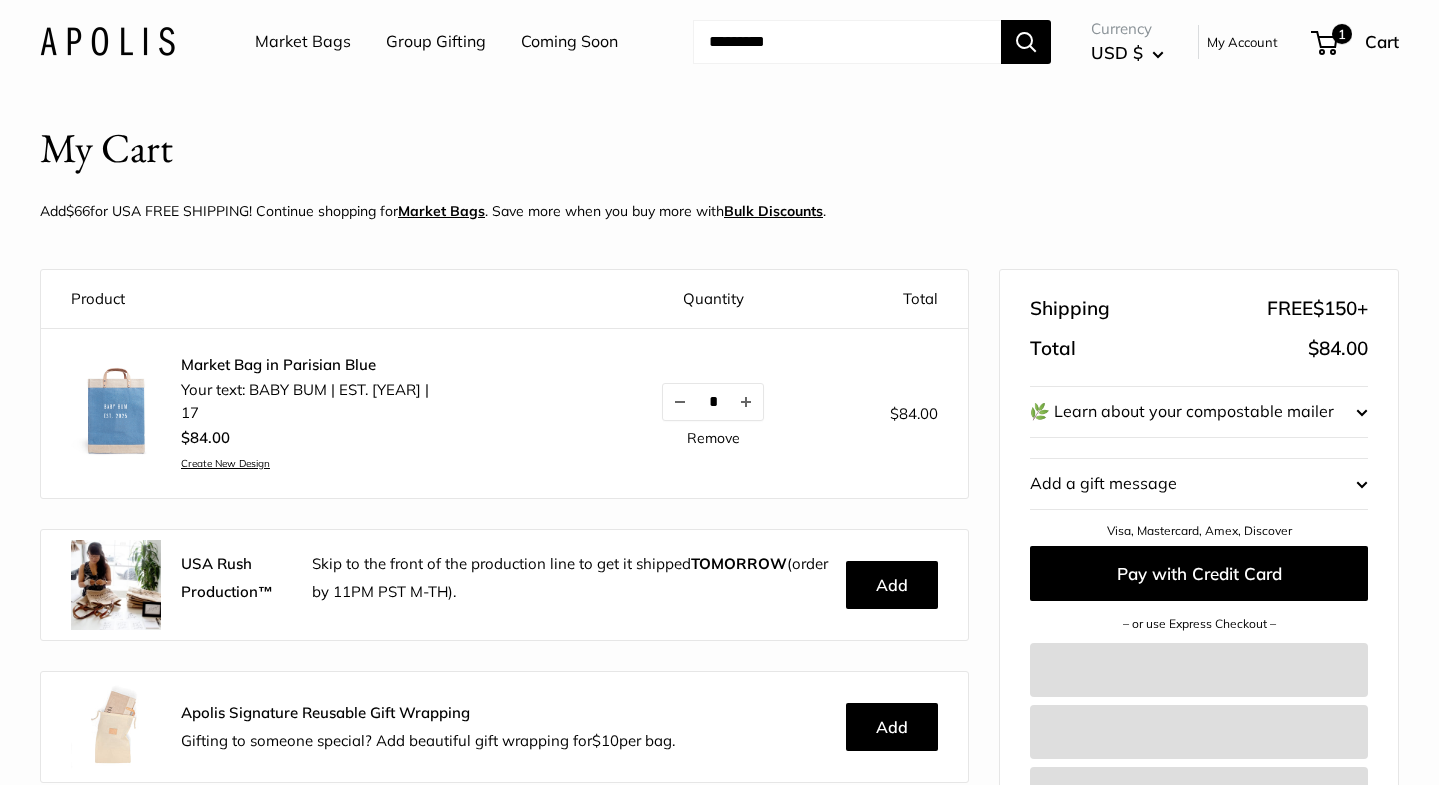 scroll, scrollTop: 0, scrollLeft: 0, axis: both 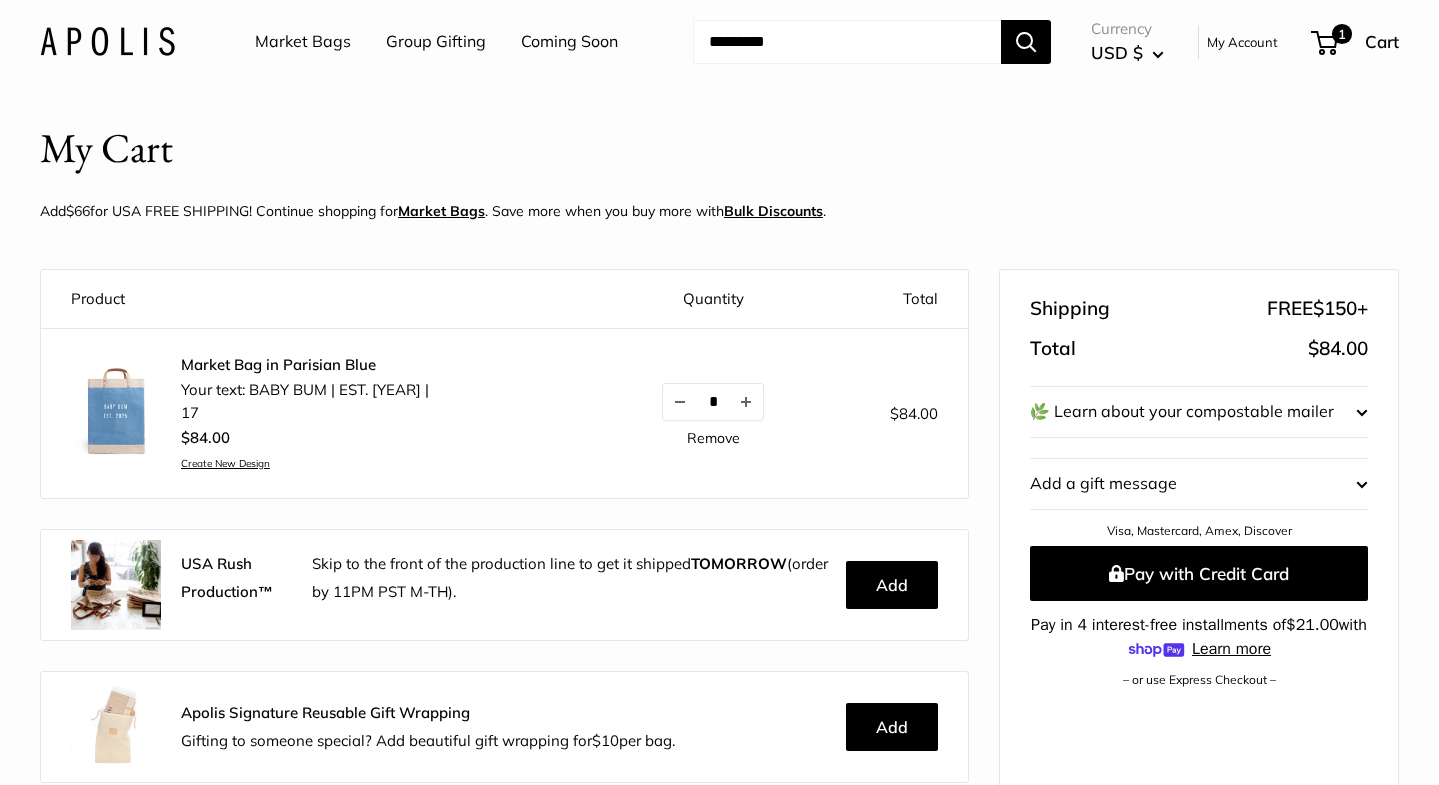 click at bounding box center [116, 411] 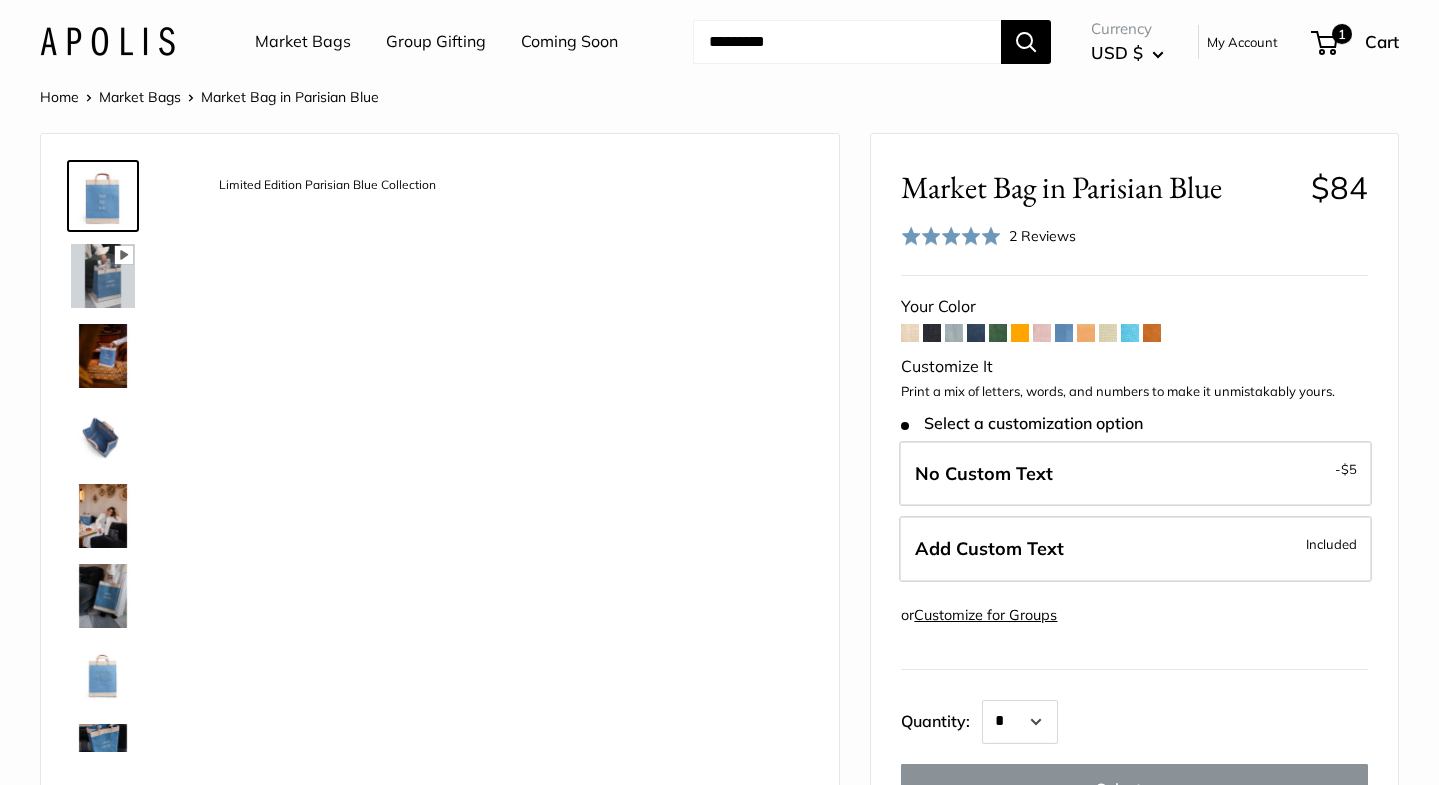 scroll, scrollTop: 0, scrollLeft: 0, axis: both 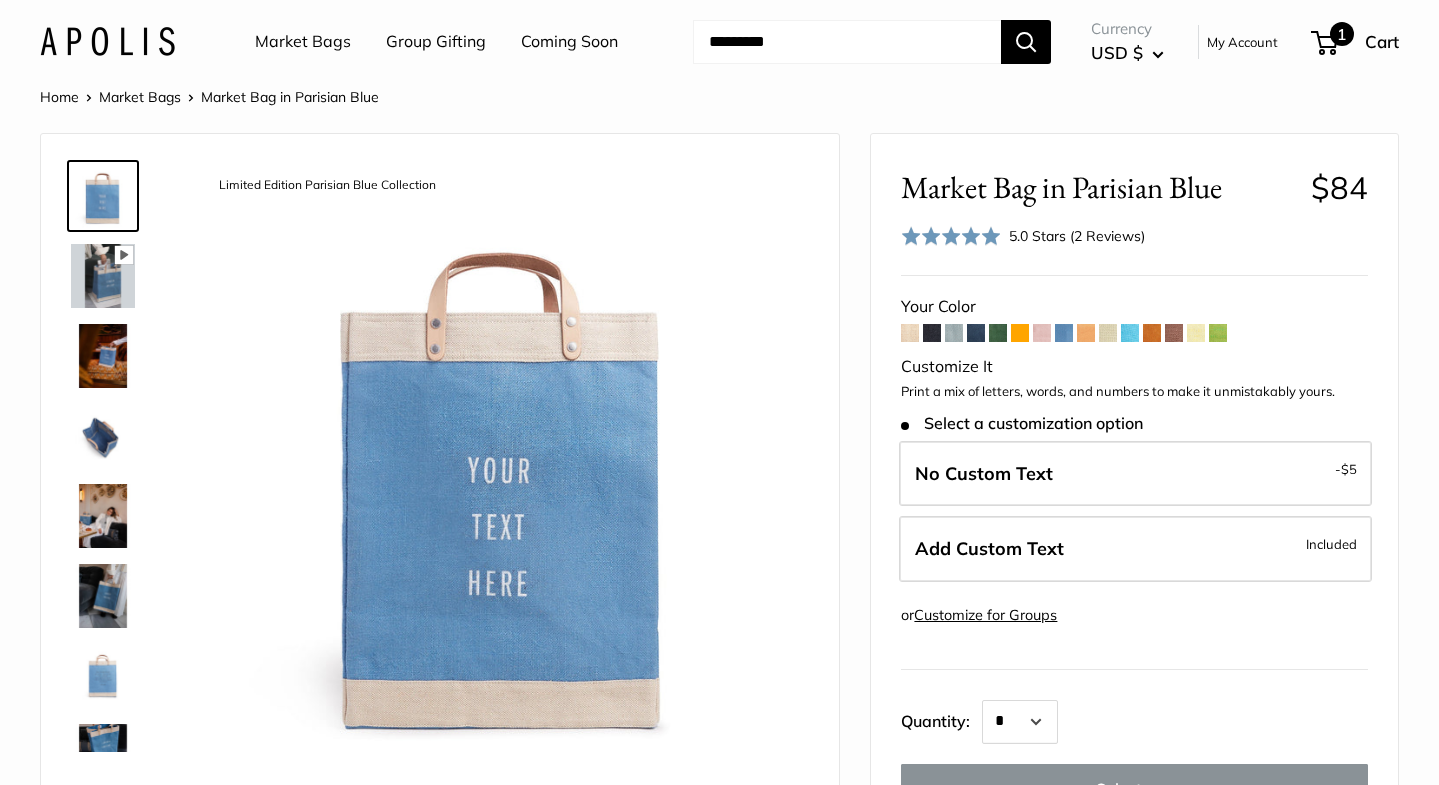 click on "1" at bounding box center [1342, 34] 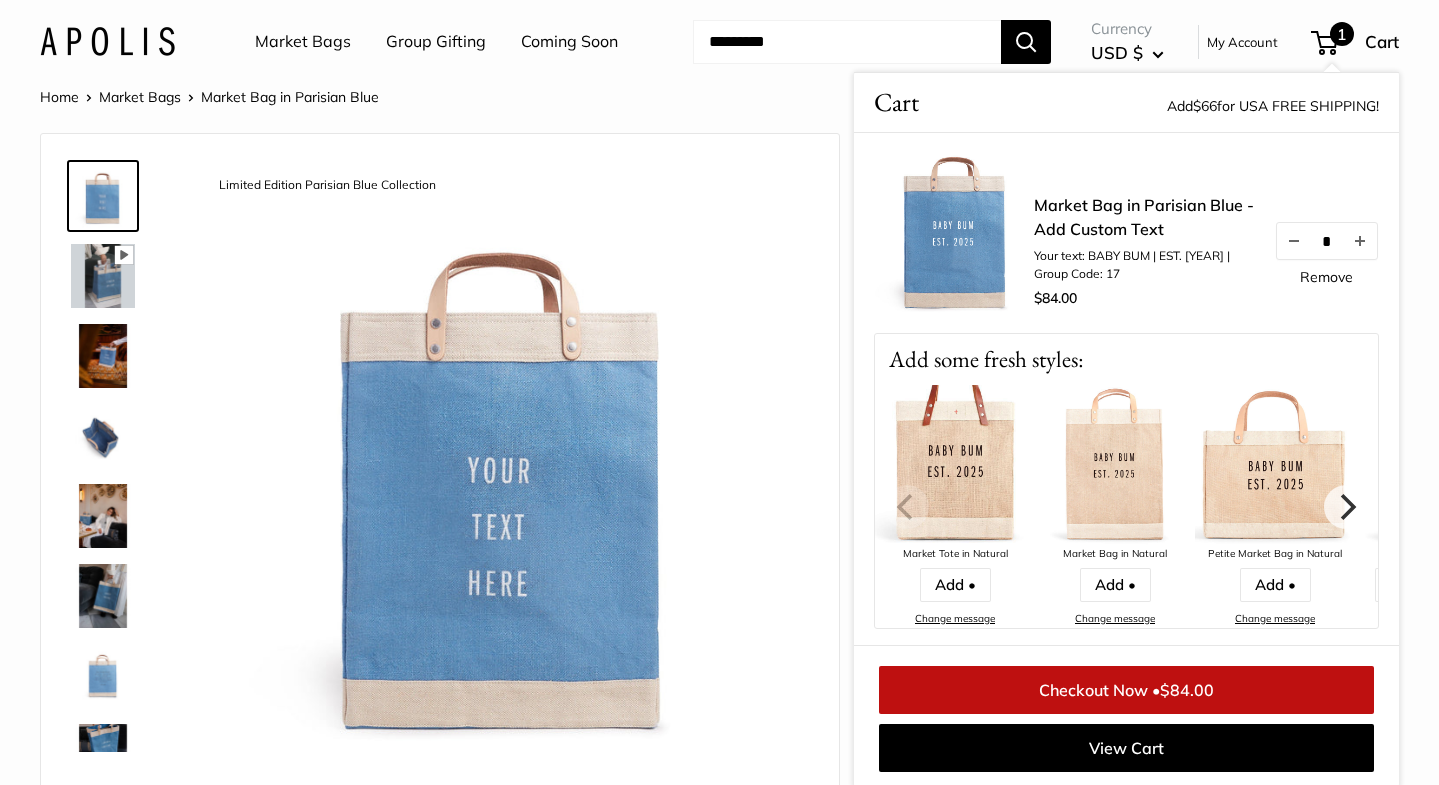 click on "1" at bounding box center (1342, 34) 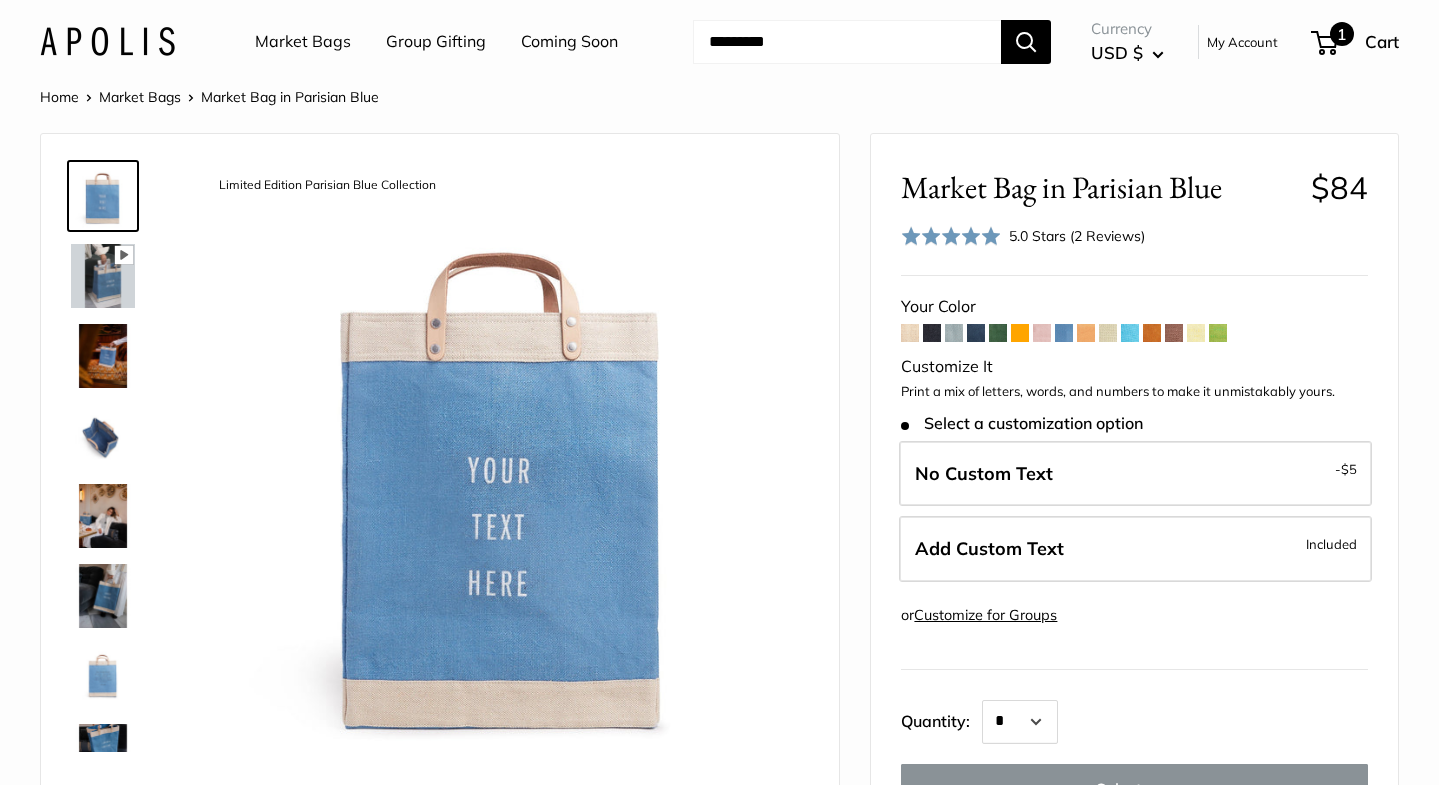 click on "Cart" at bounding box center (1382, 41) 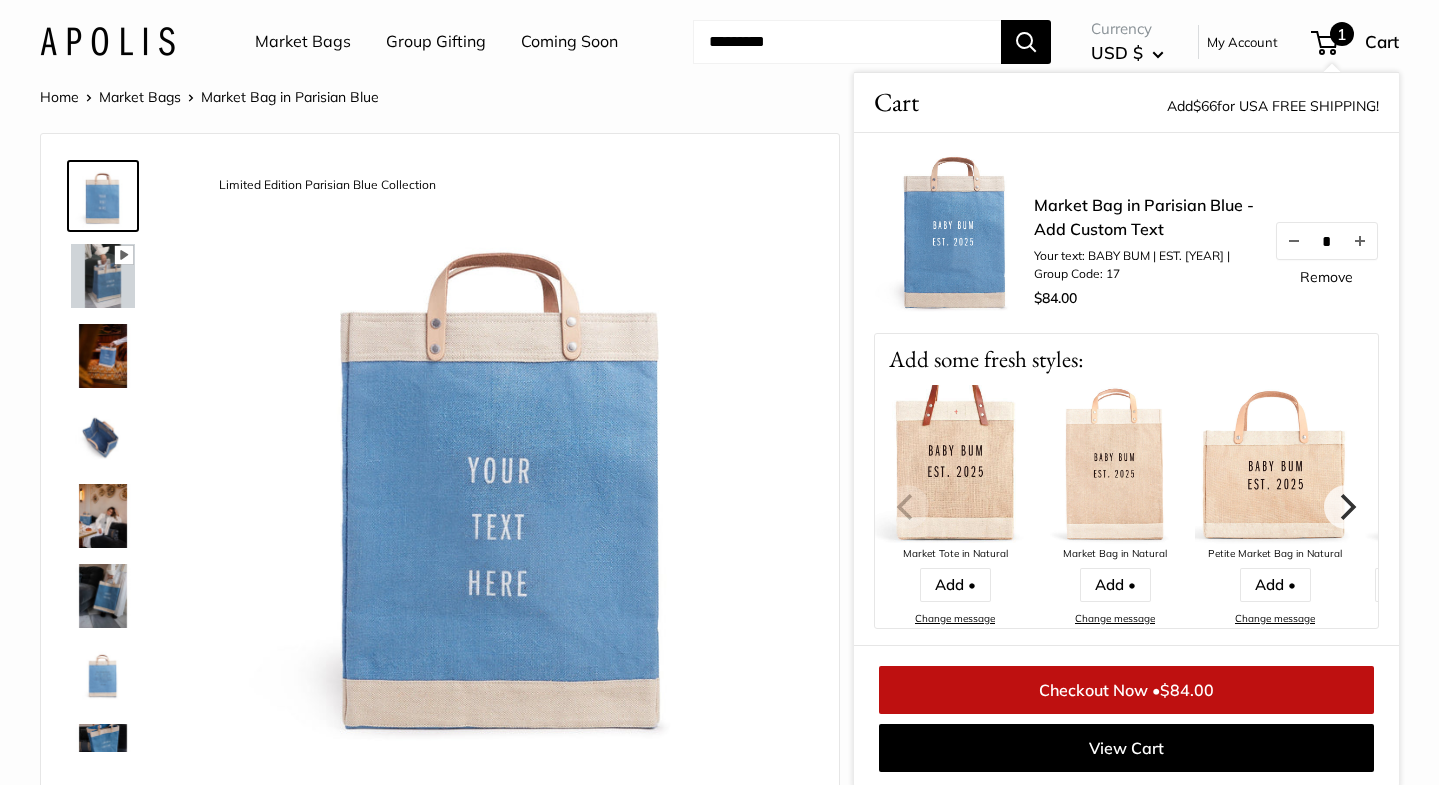 click on "Checkout Now •  $84.00" at bounding box center [1126, 690] 